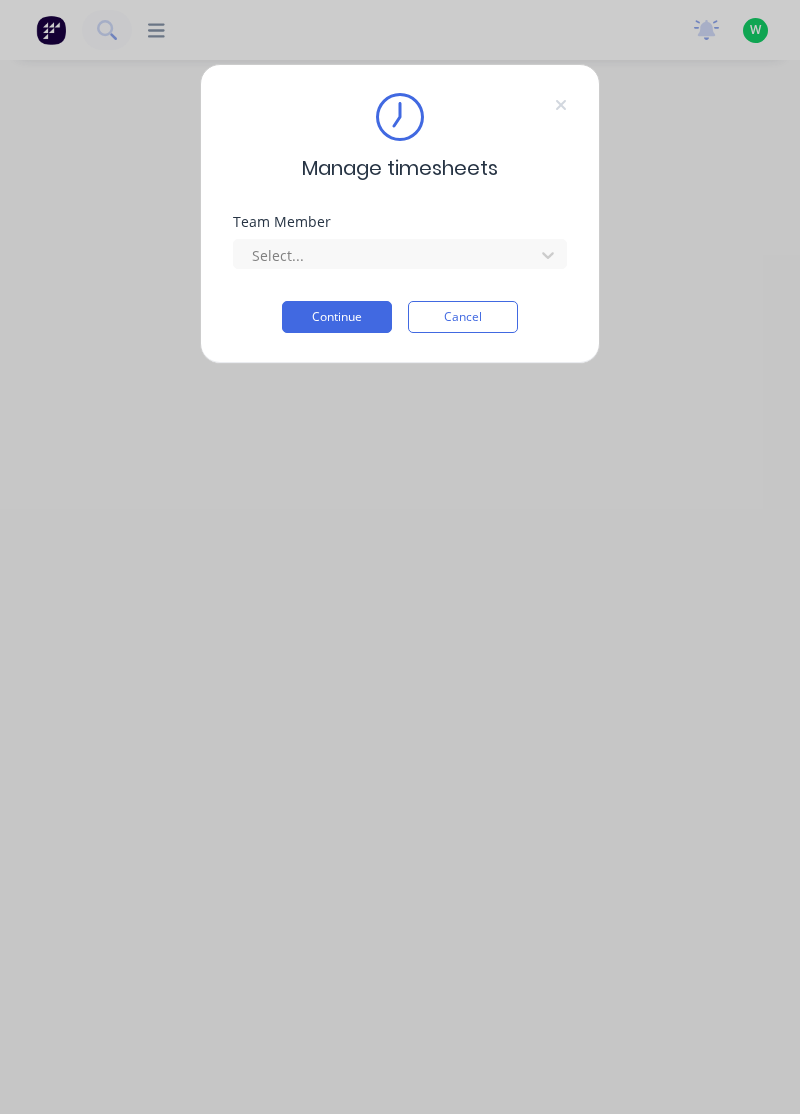 scroll, scrollTop: 0, scrollLeft: 0, axis: both 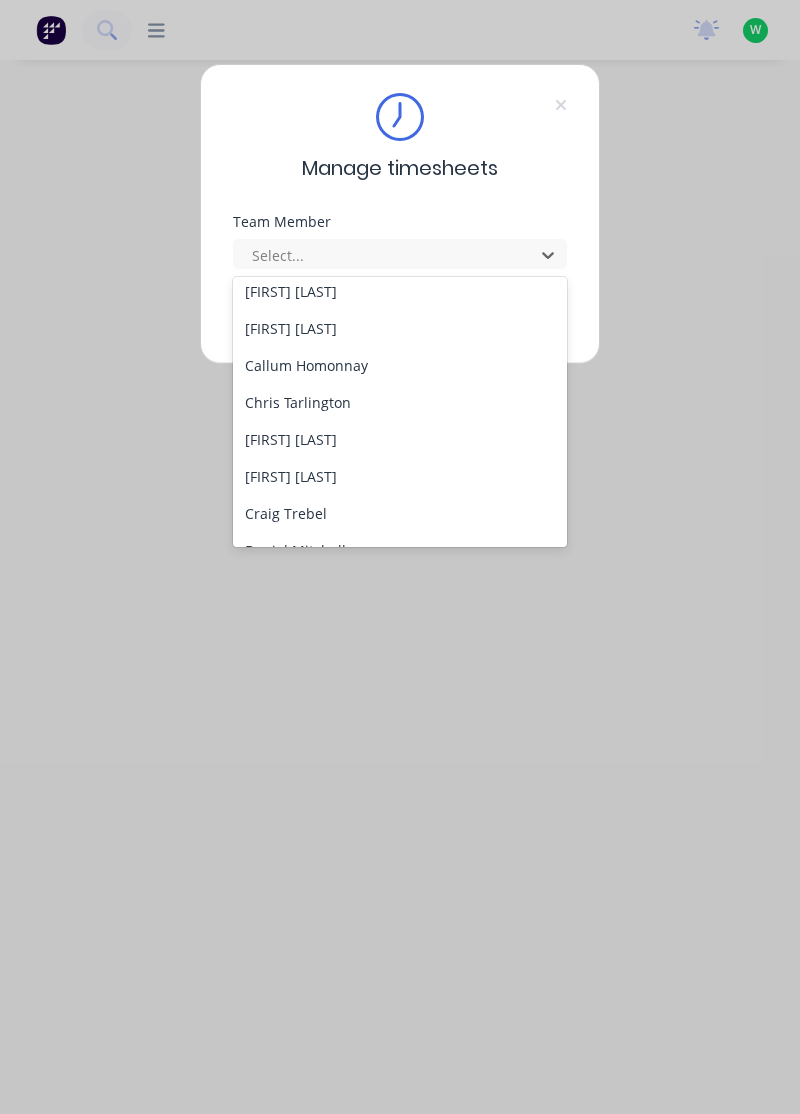 click on "Craig Trebel" at bounding box center [400, 513] 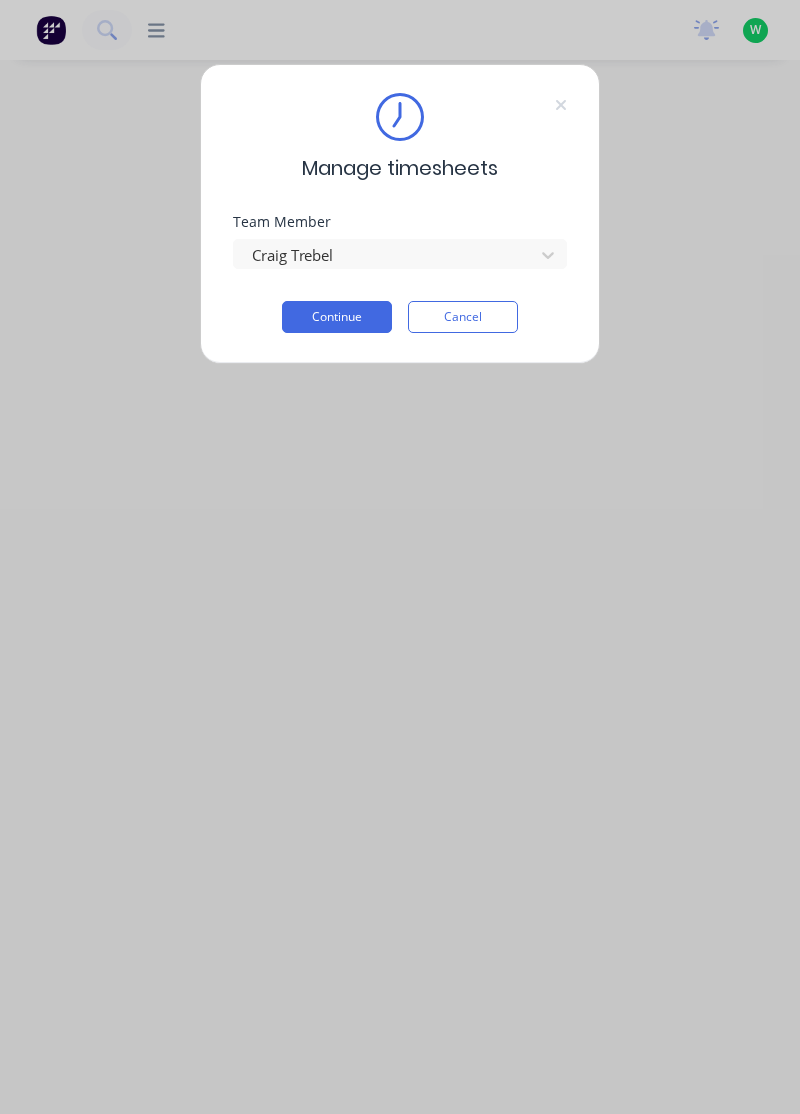 click on "Continue" at bounding box center [337, 317] 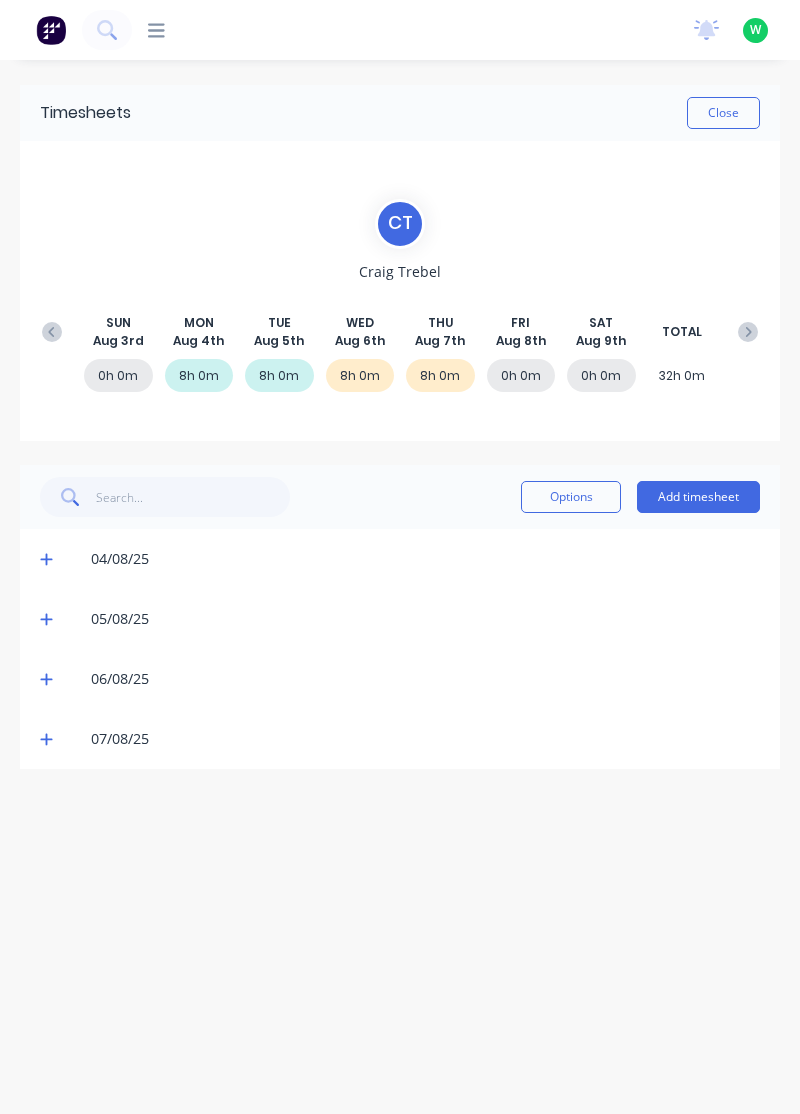 click on "Add timesheet" at bounding box center (698, 497) 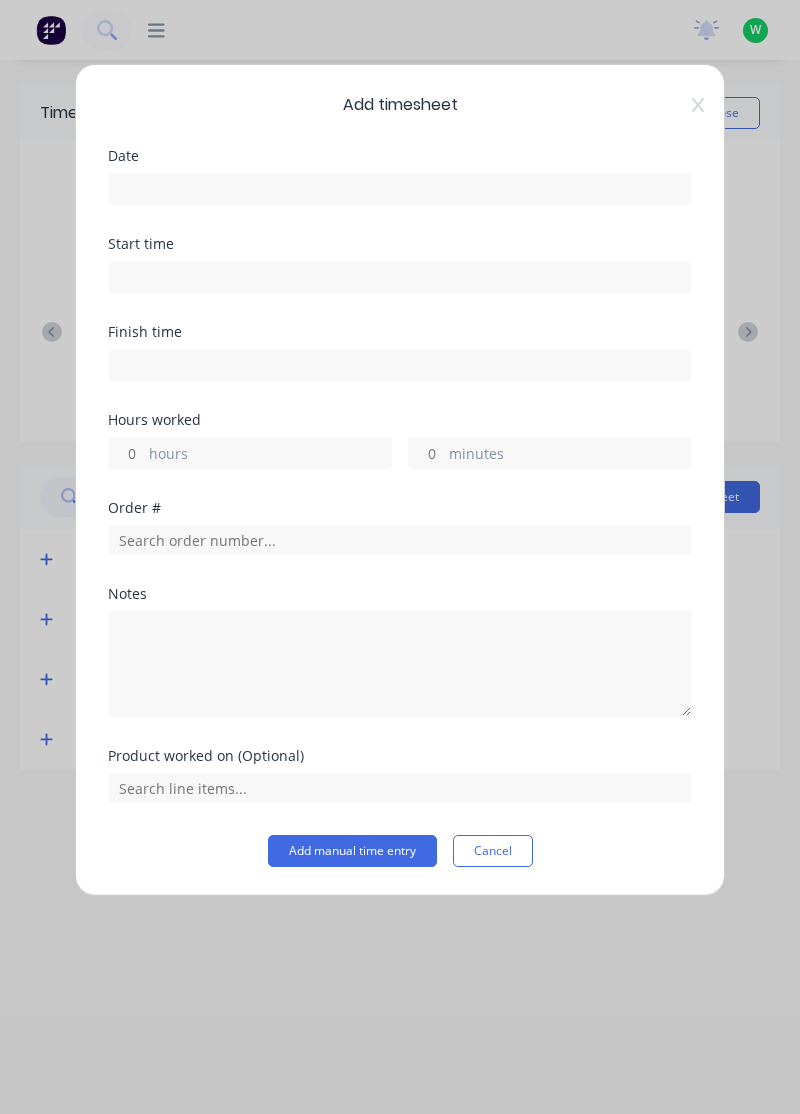 click at bounding box center (400, 189) 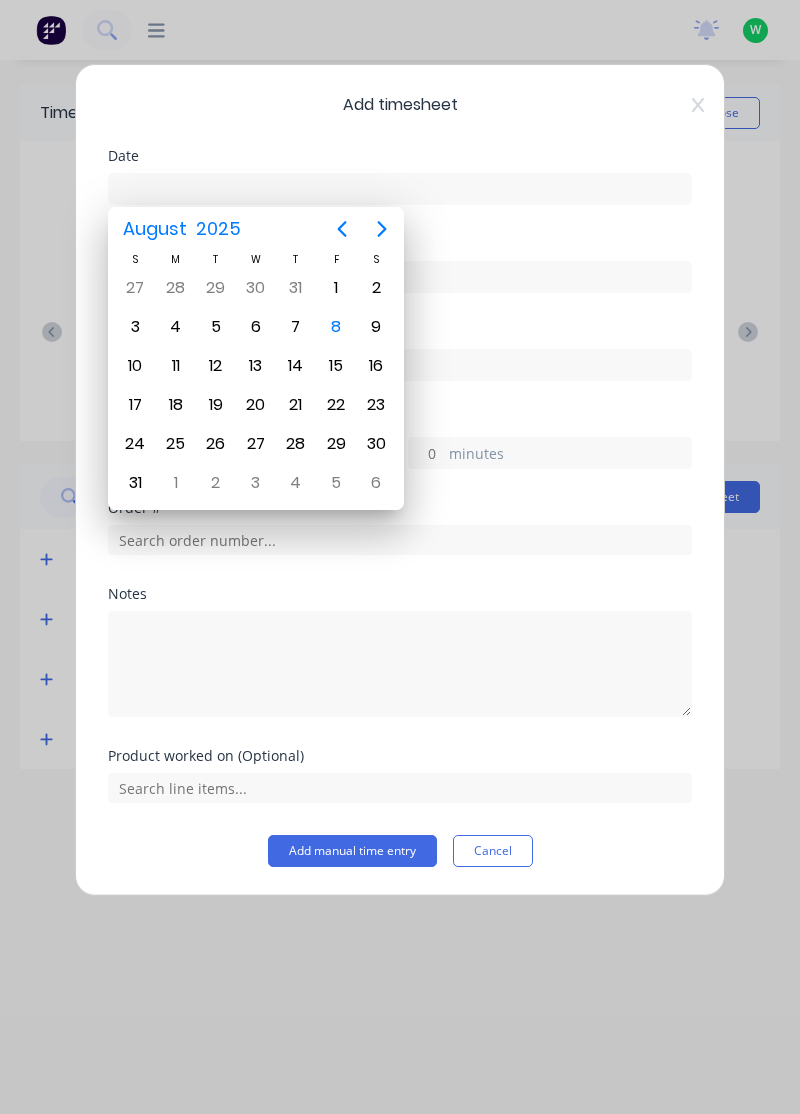 click on "8" at bounding box center [336, 327] 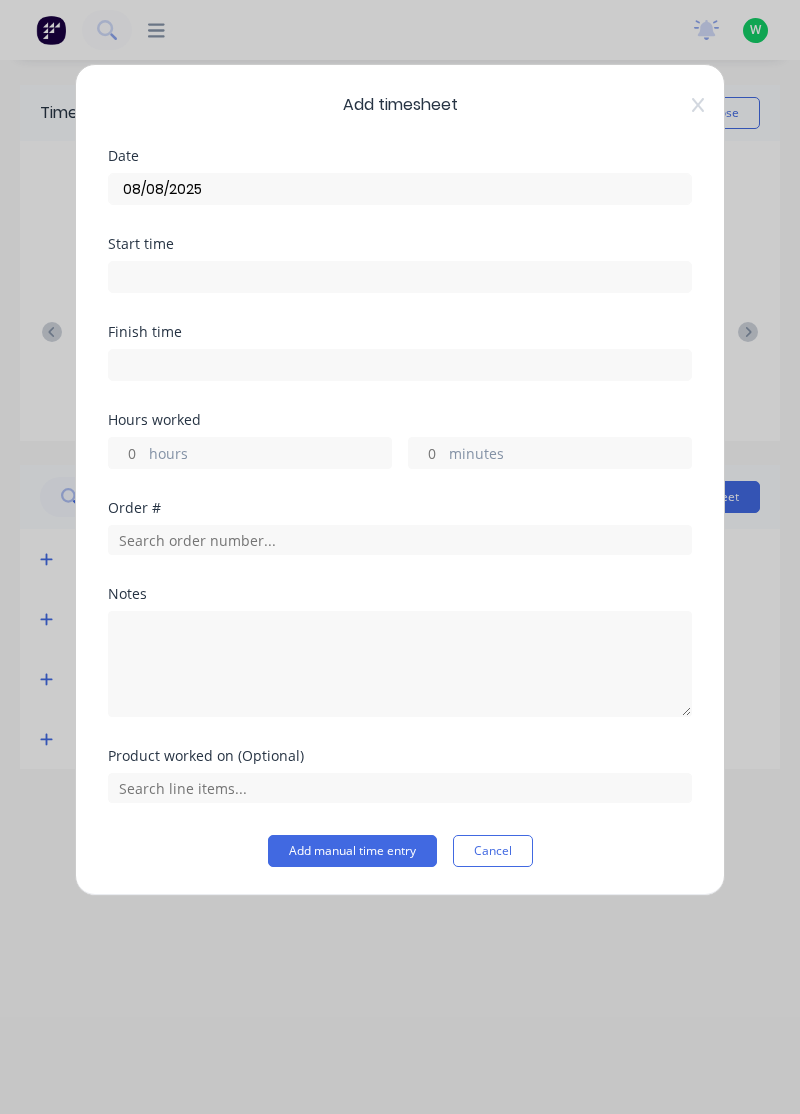 click on "hours" at bounding box center (126, 453) 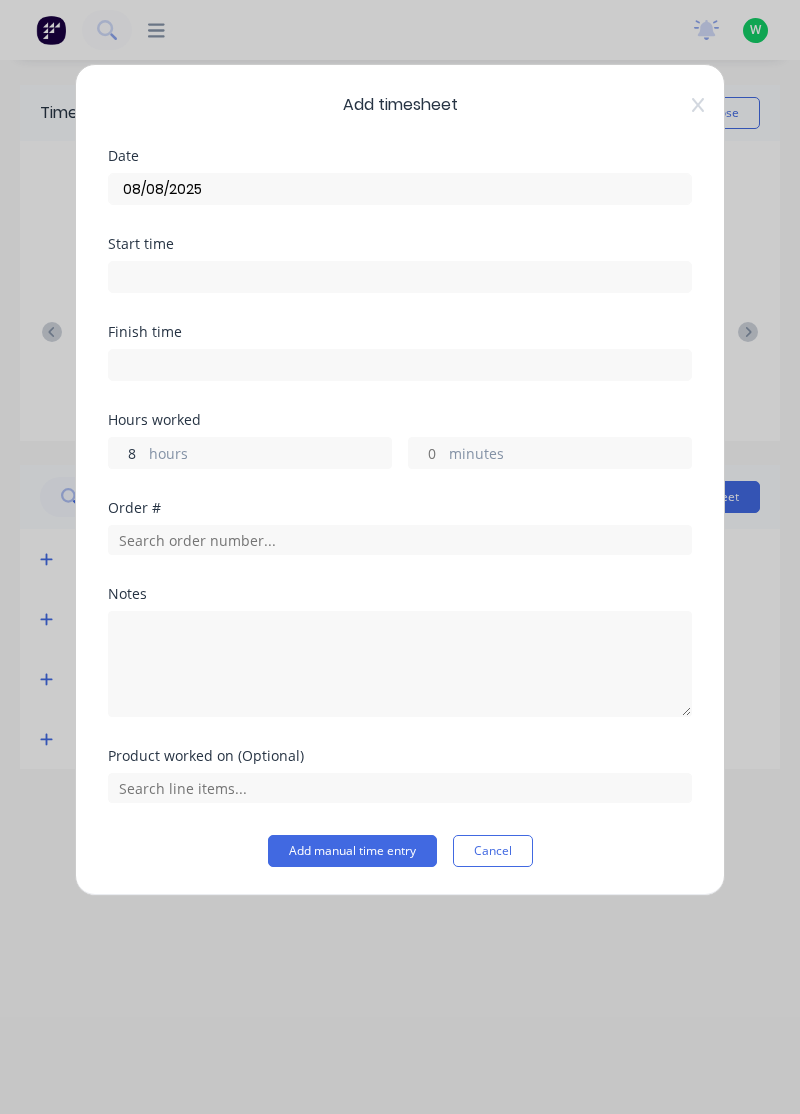 type on "8" 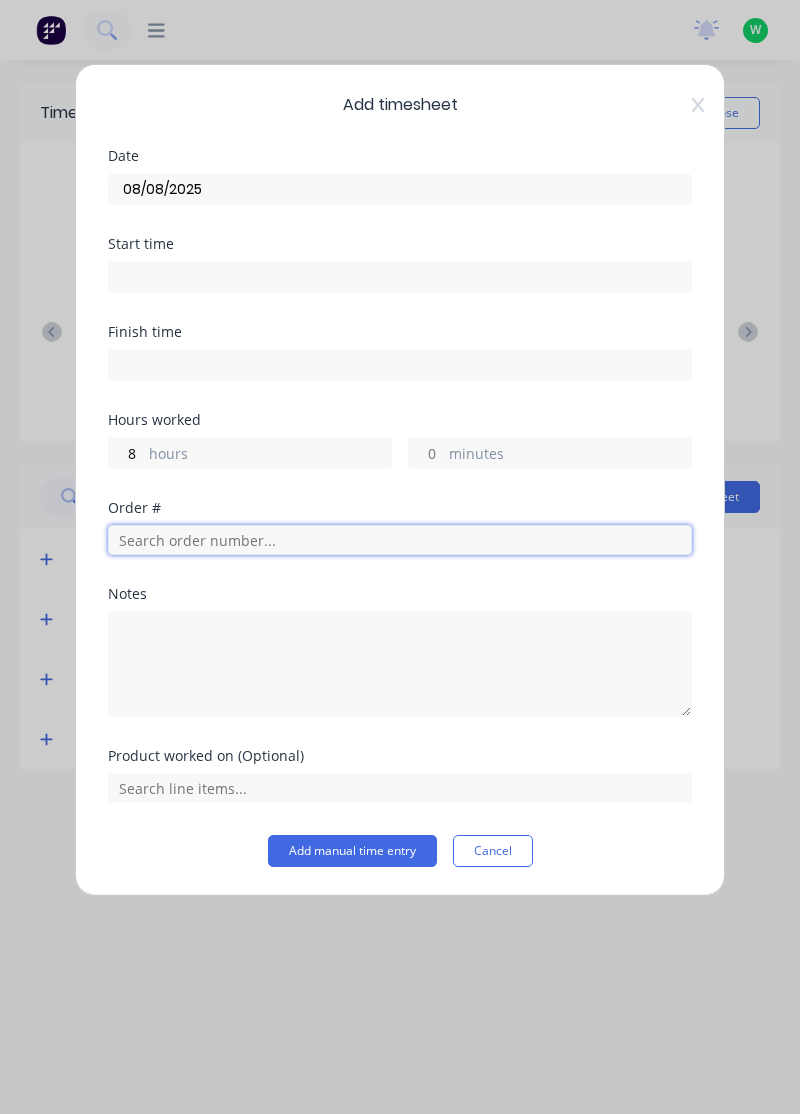 click at bounding box center (400, 540) 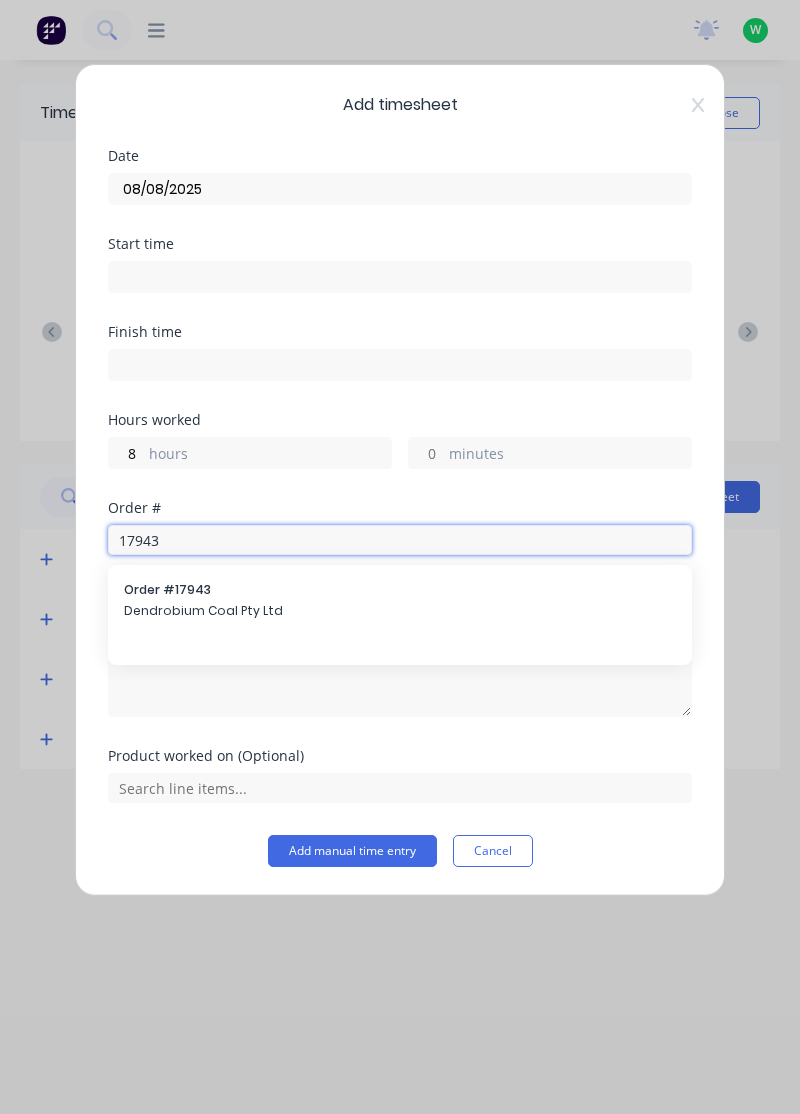 type on "17943" 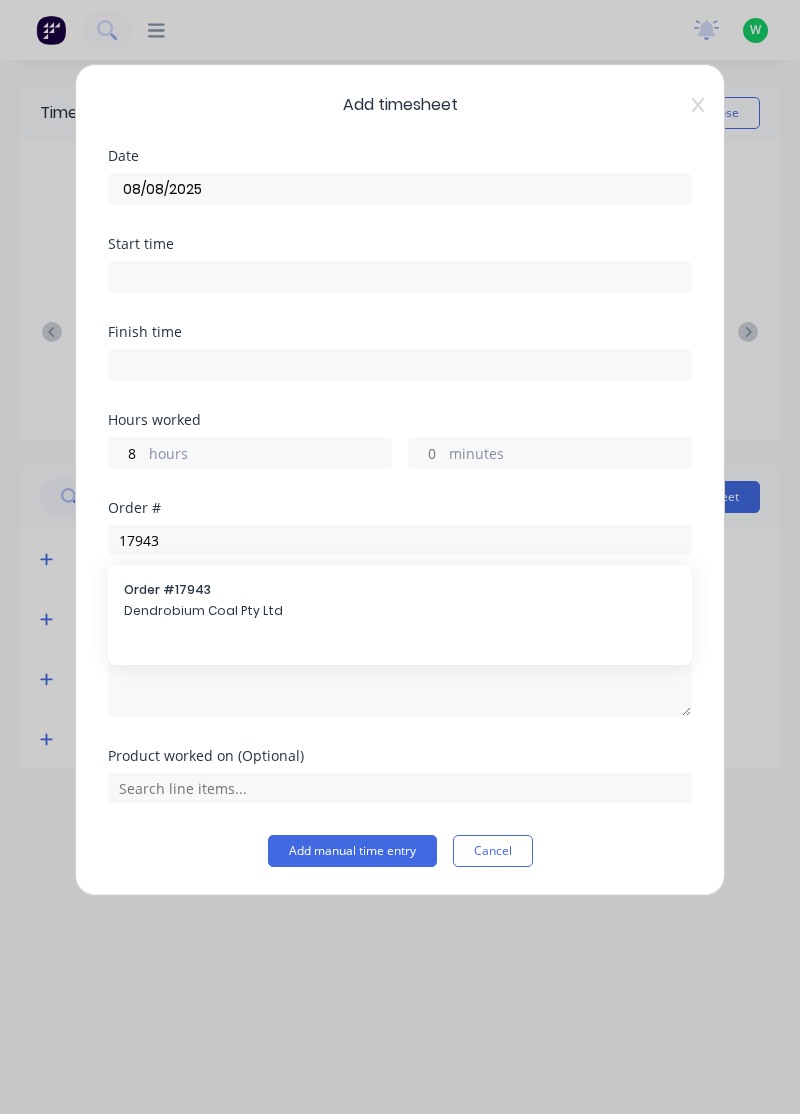 click on "Dendrobium Coal Pty Ltd" at bounding box center [400, 611] 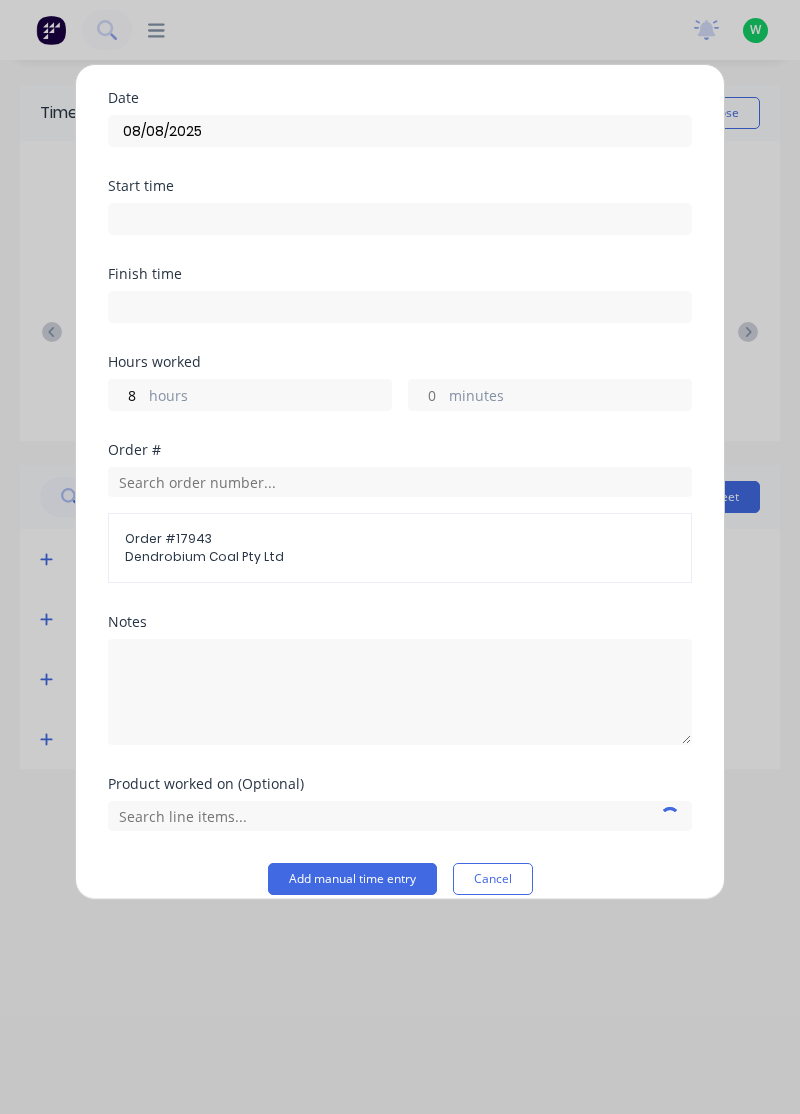 scroll, scrollTop: 78, scrollLeft: 0, axis: vertical 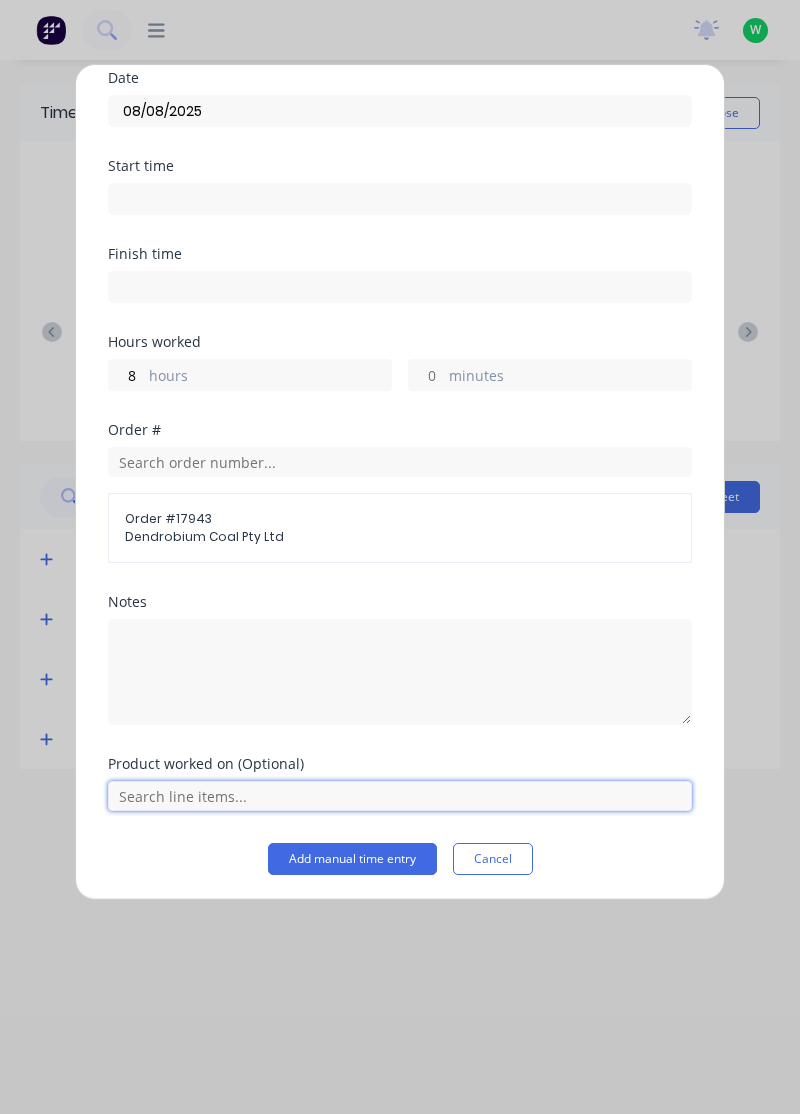 click at bounding box center [400, 796] 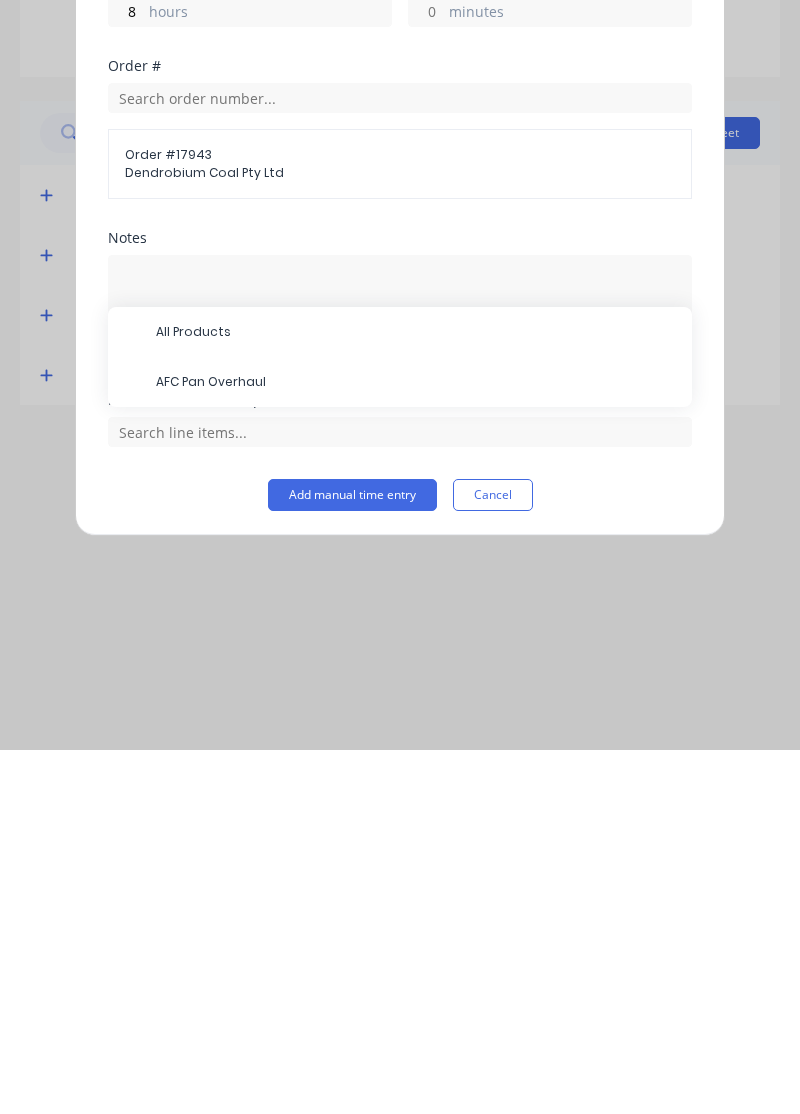 click on "AFC Pan Overhaul" at bounding box center [416, 746] 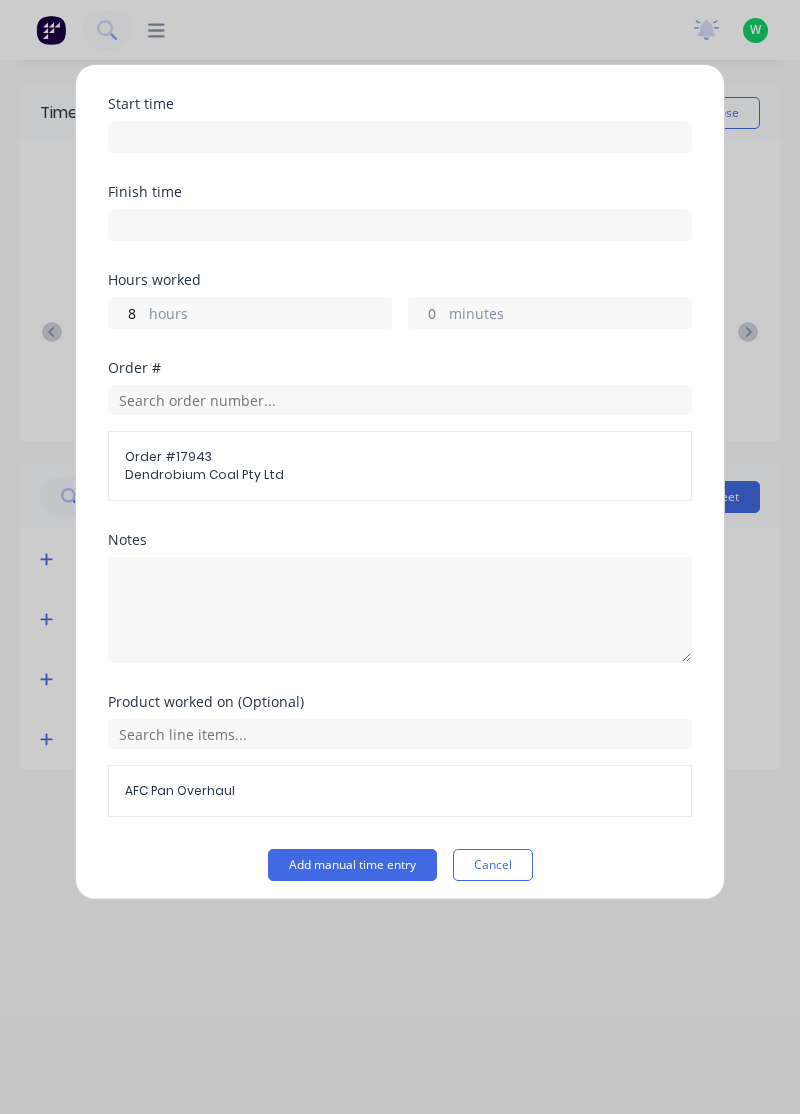 scroll, scrollTop: 145, scrollLeft: 0, axis: vertical 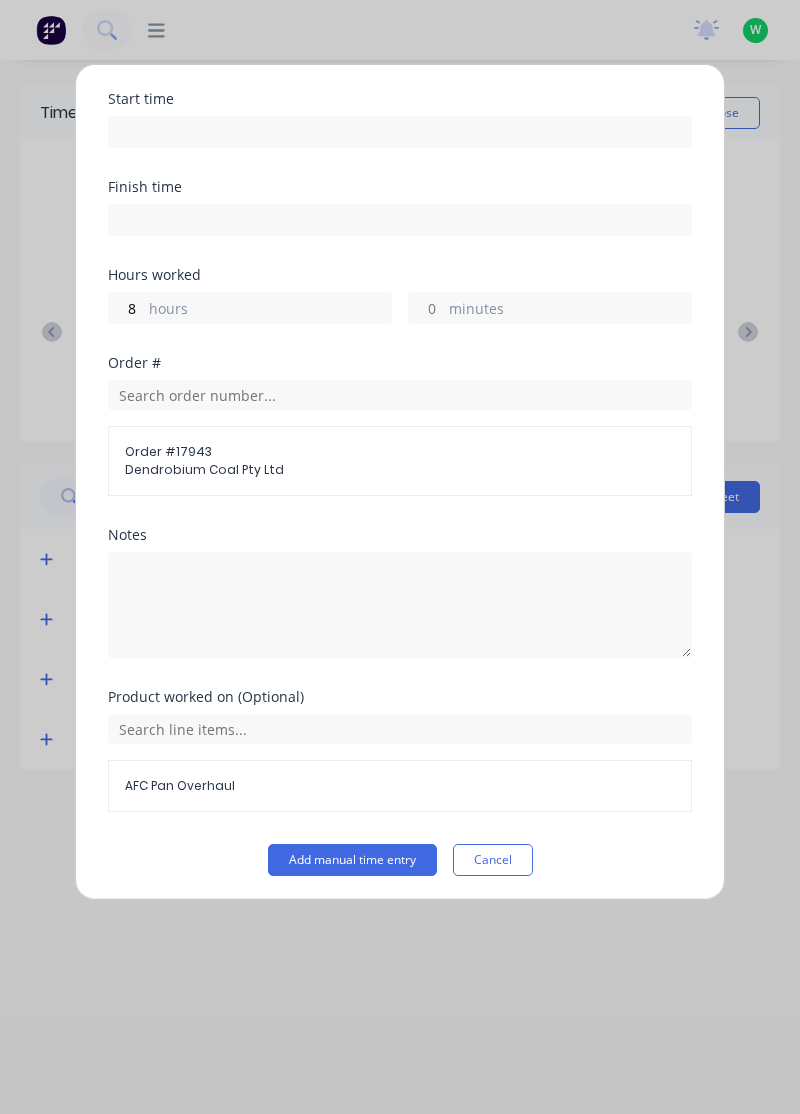 click on "Add manual time entry" at bounding box center [352, 860] 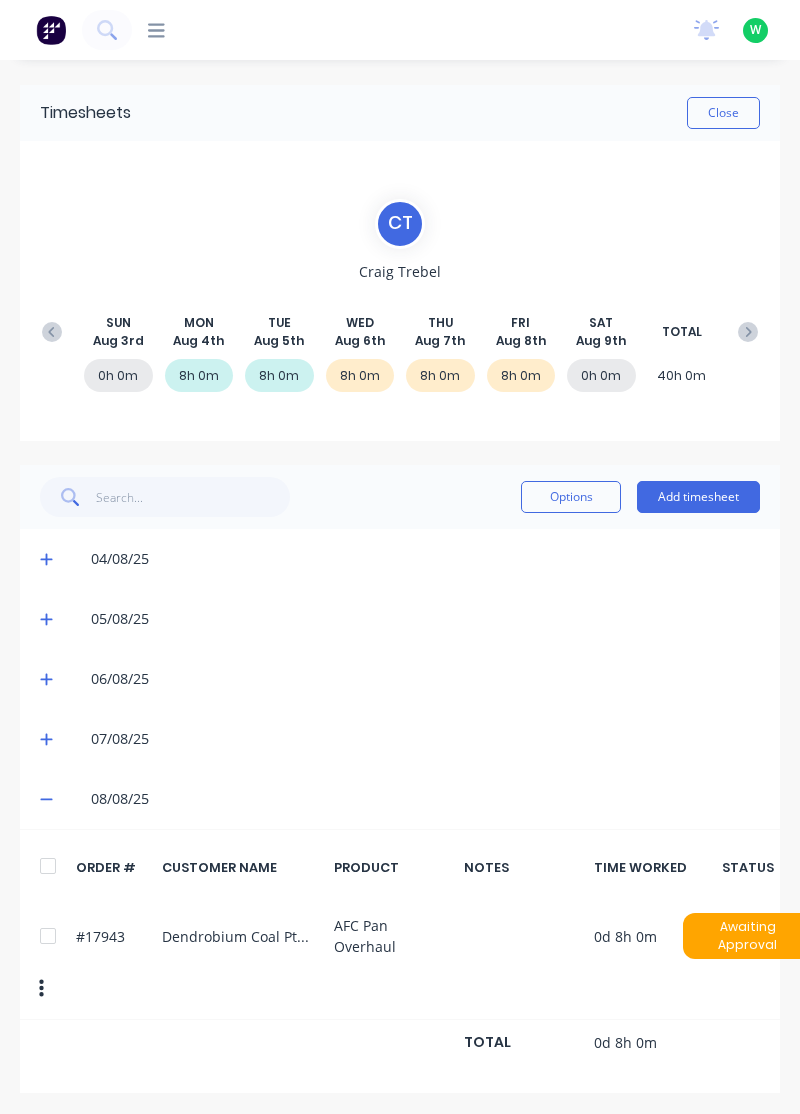 click on "Close" at bounding box center (723, 113) 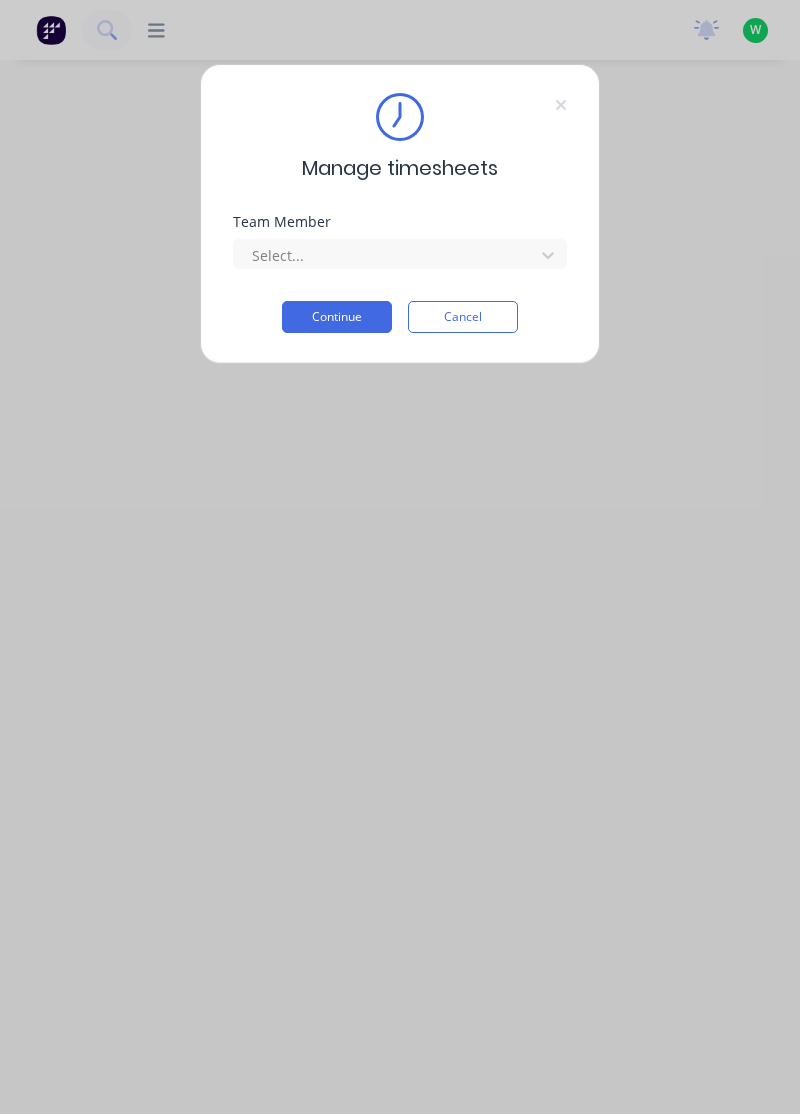scroll, scrollTop: 0, scrollLeft: 0, axis: both 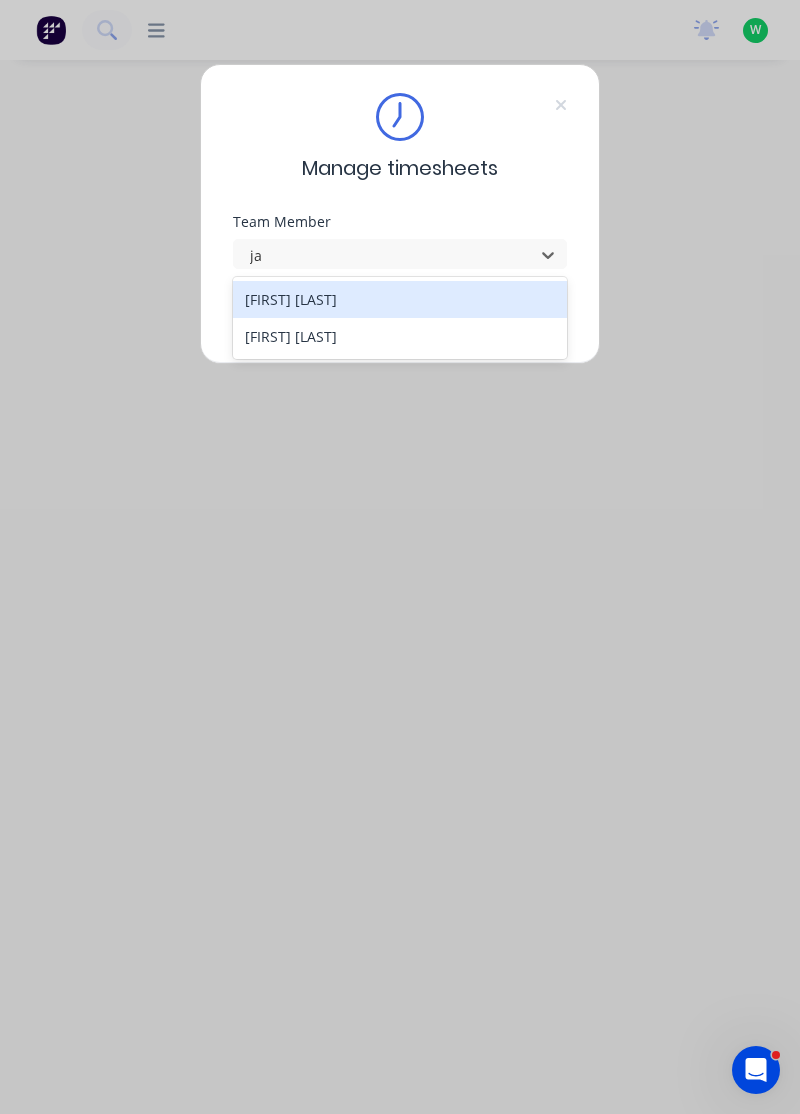 click on "[FIRST] [LAST]" at bounding box center (400, 336) 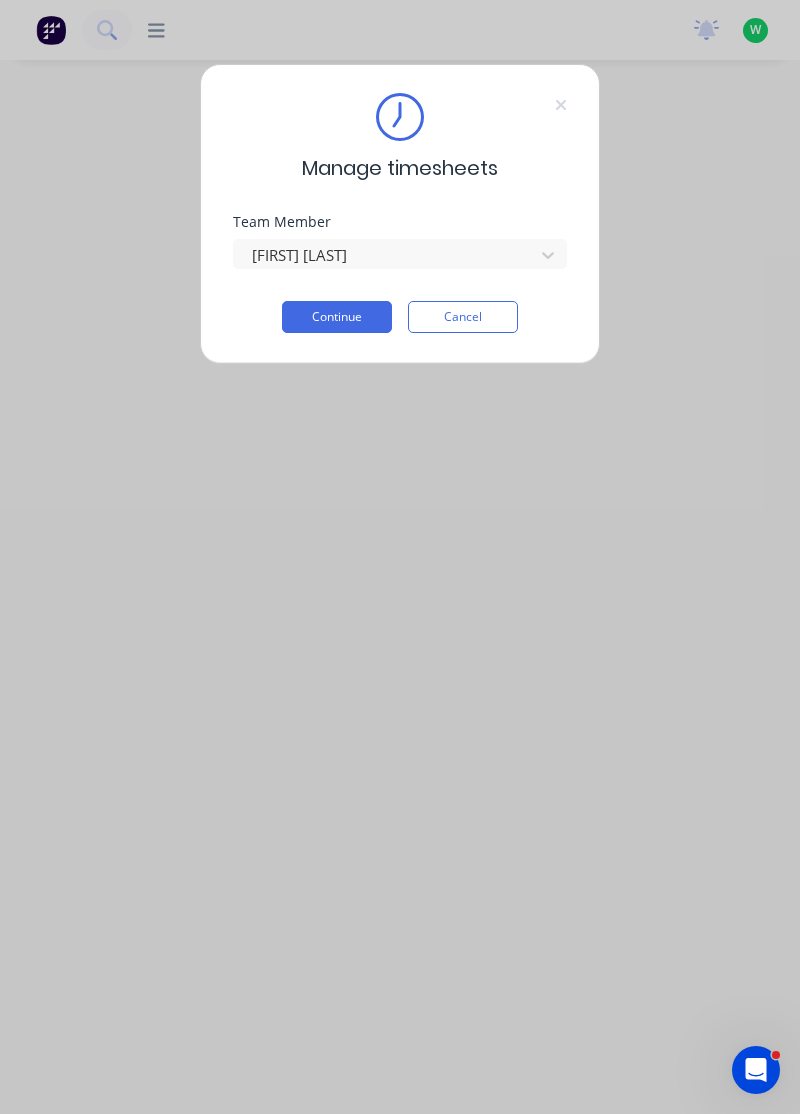 click on "Continue" at bounding box center (337, 317) 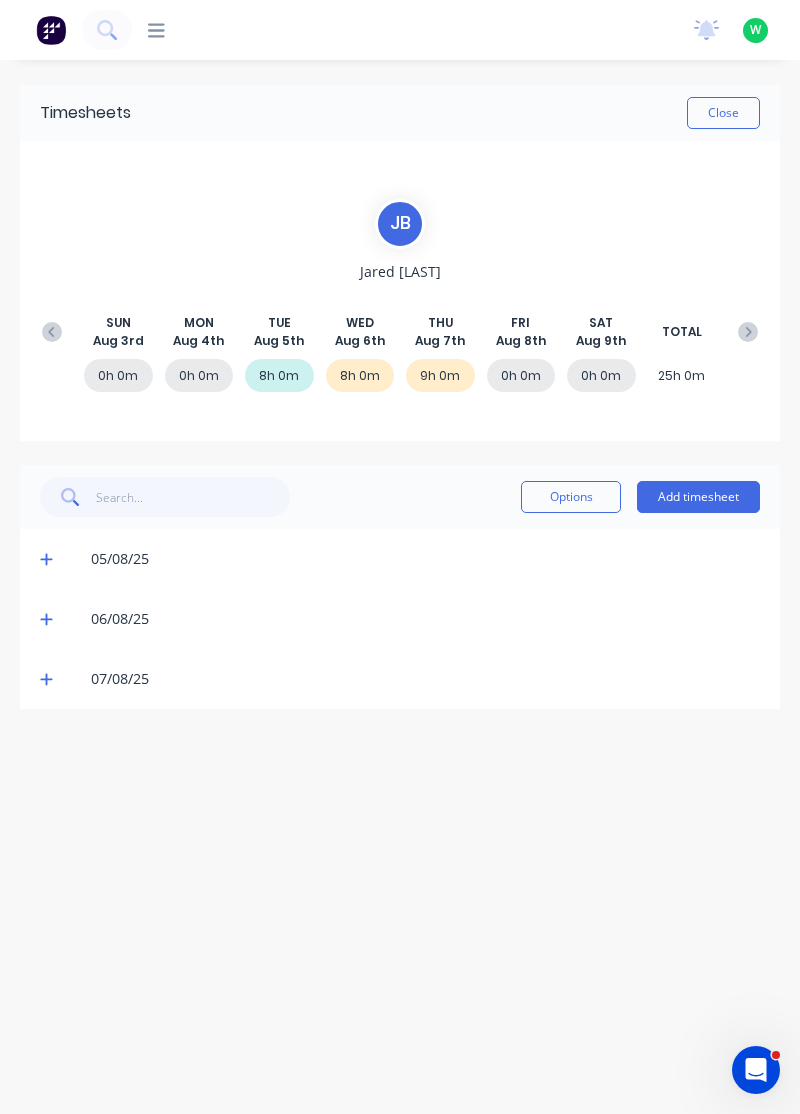click on "Add timesheet" at bounding box center [698, 497] 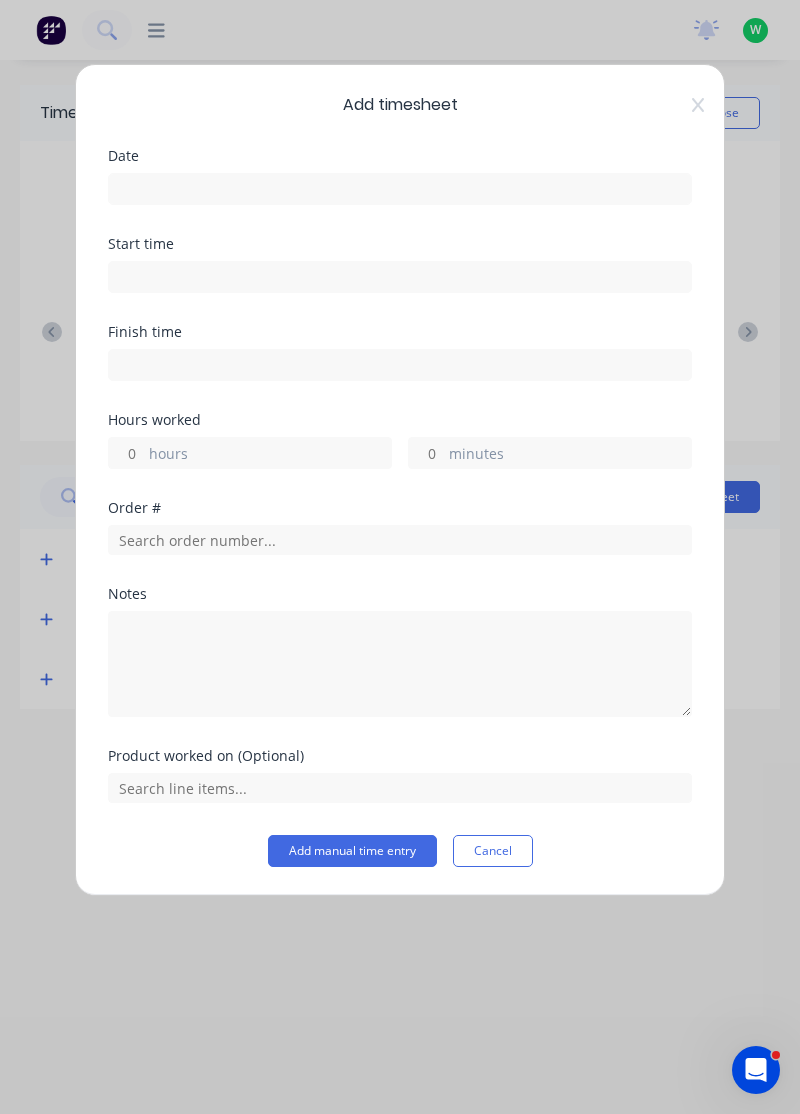 click at bounding box center (400, 189) 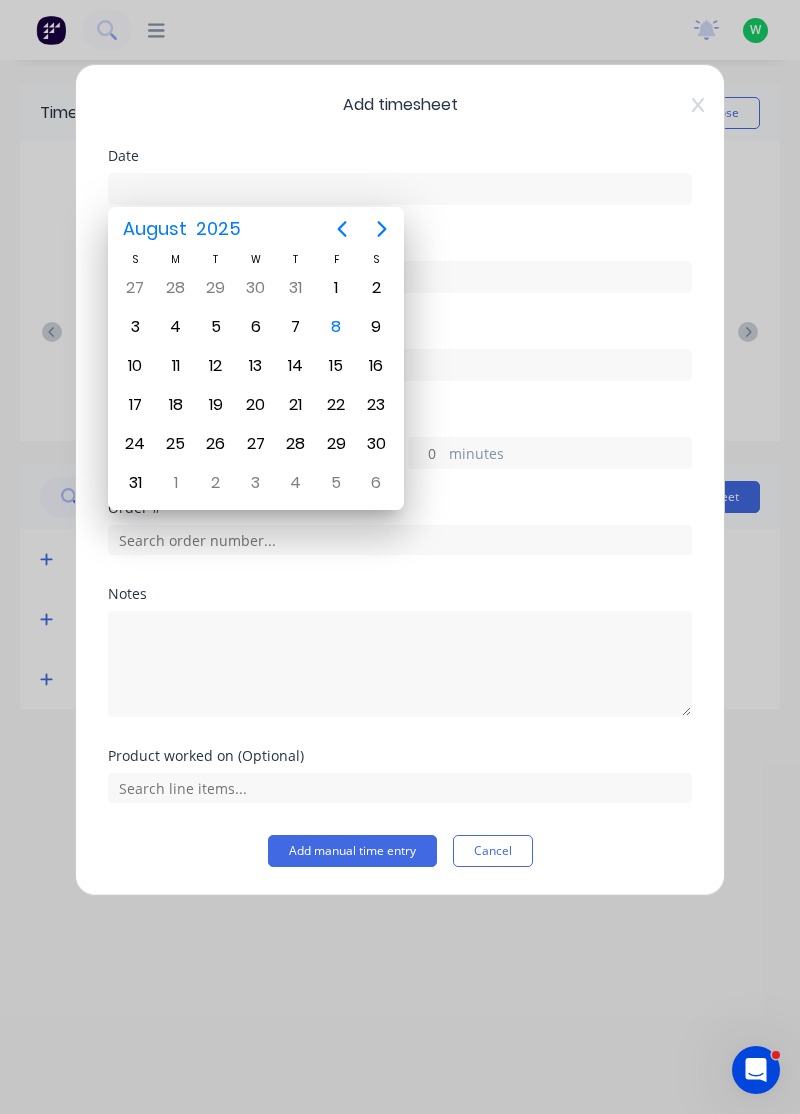 click on "8" at bounding box center (336, 327) 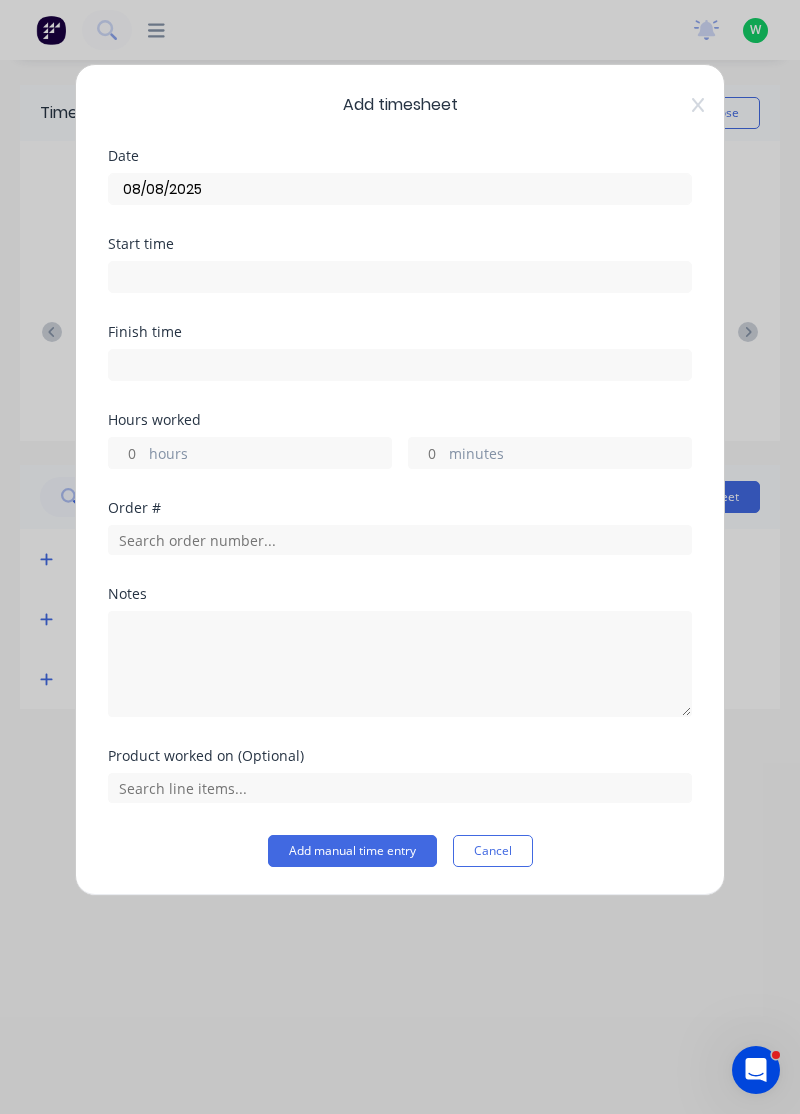 click on "hours" at bounding box center (270, 455) 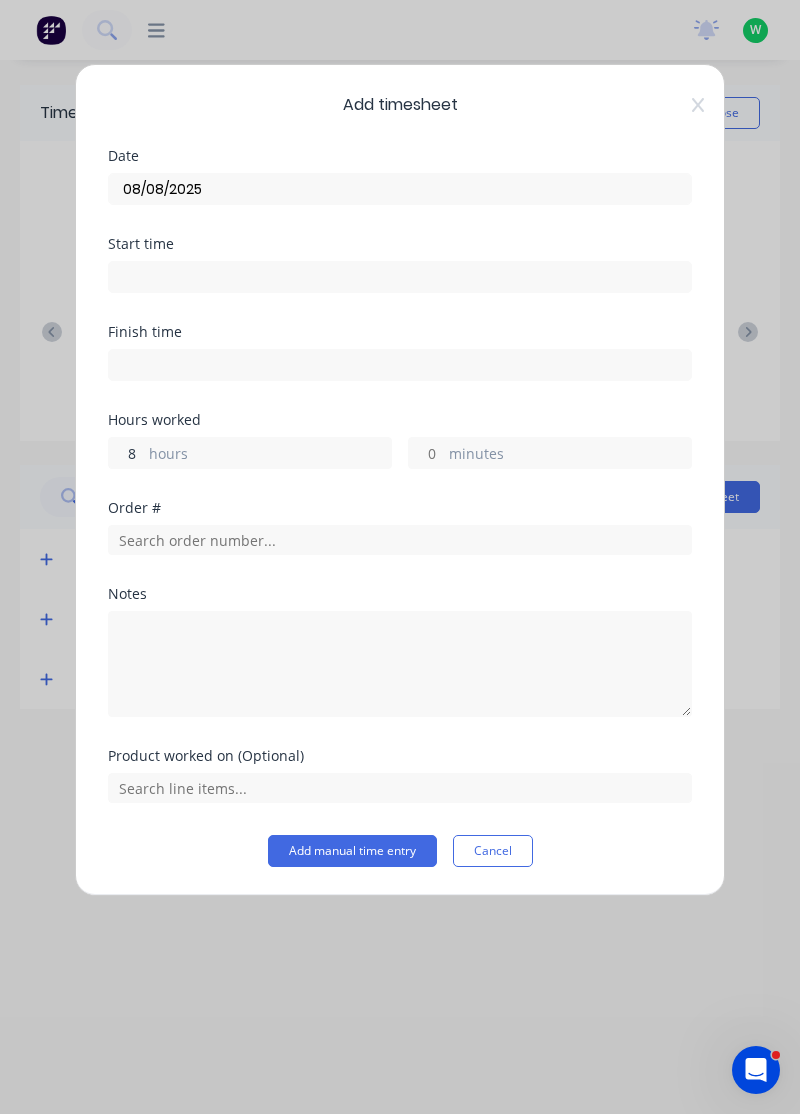 type on "8" 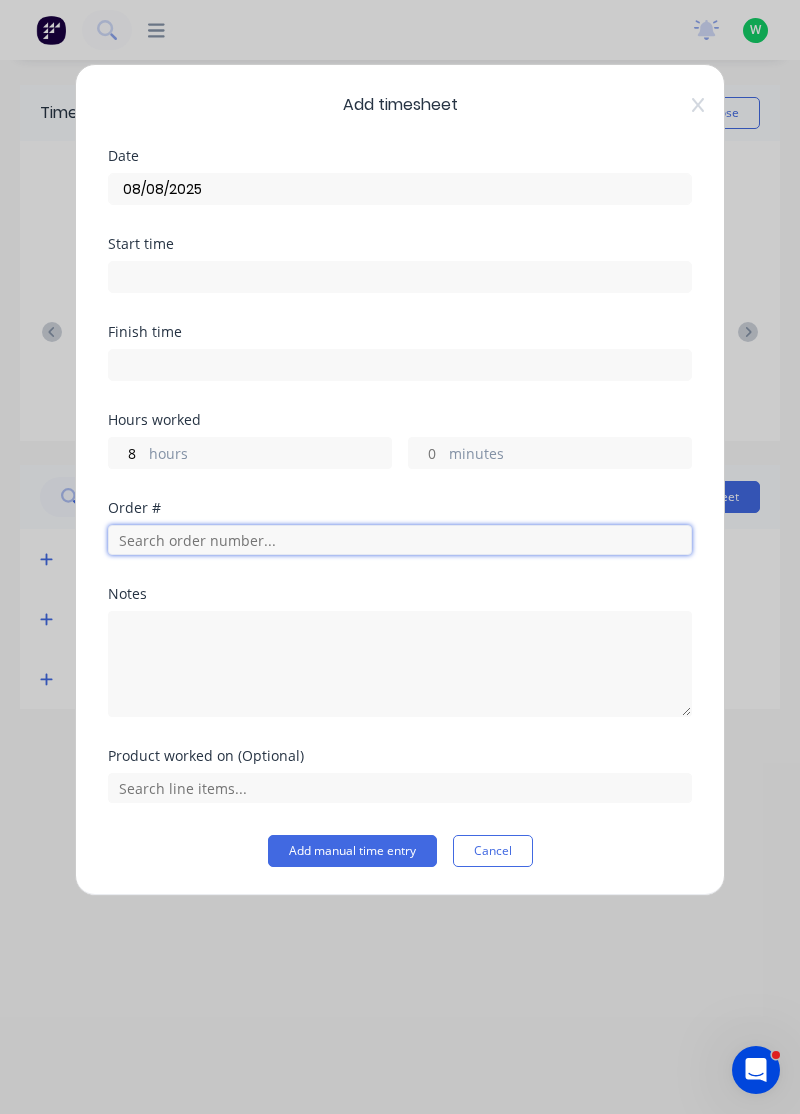 click at bounding box center (400, 540) 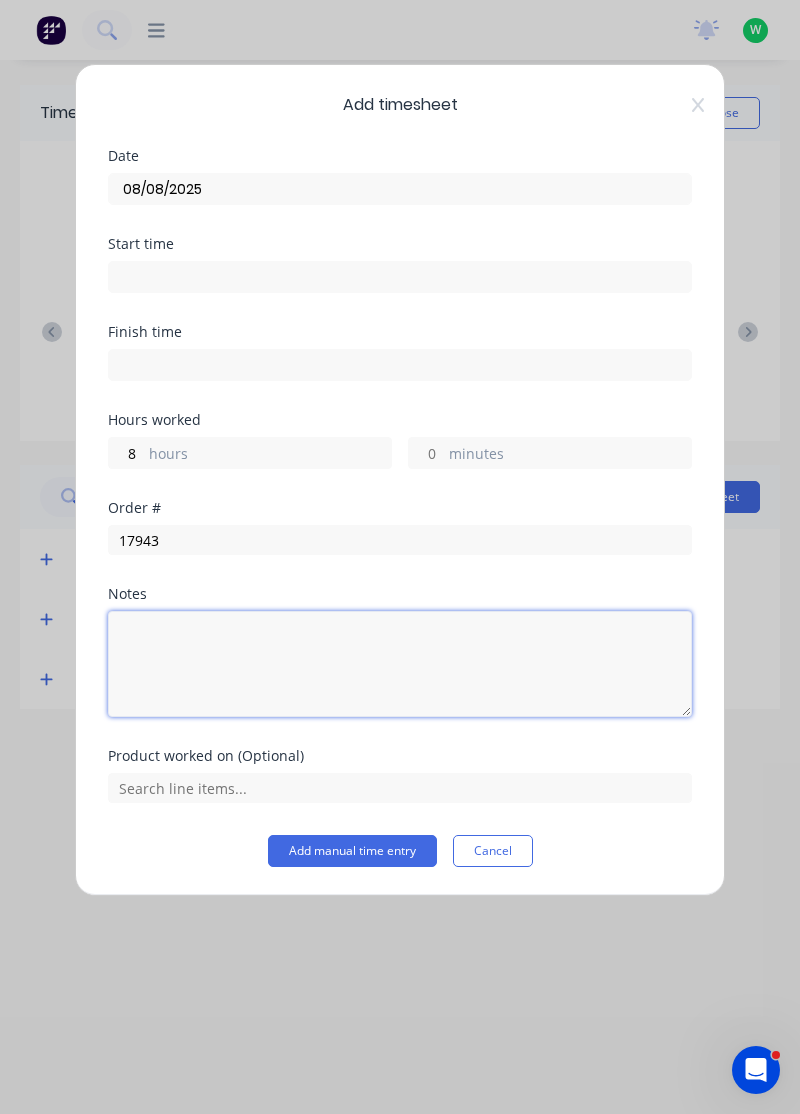 click at bounding box center (400, 664) 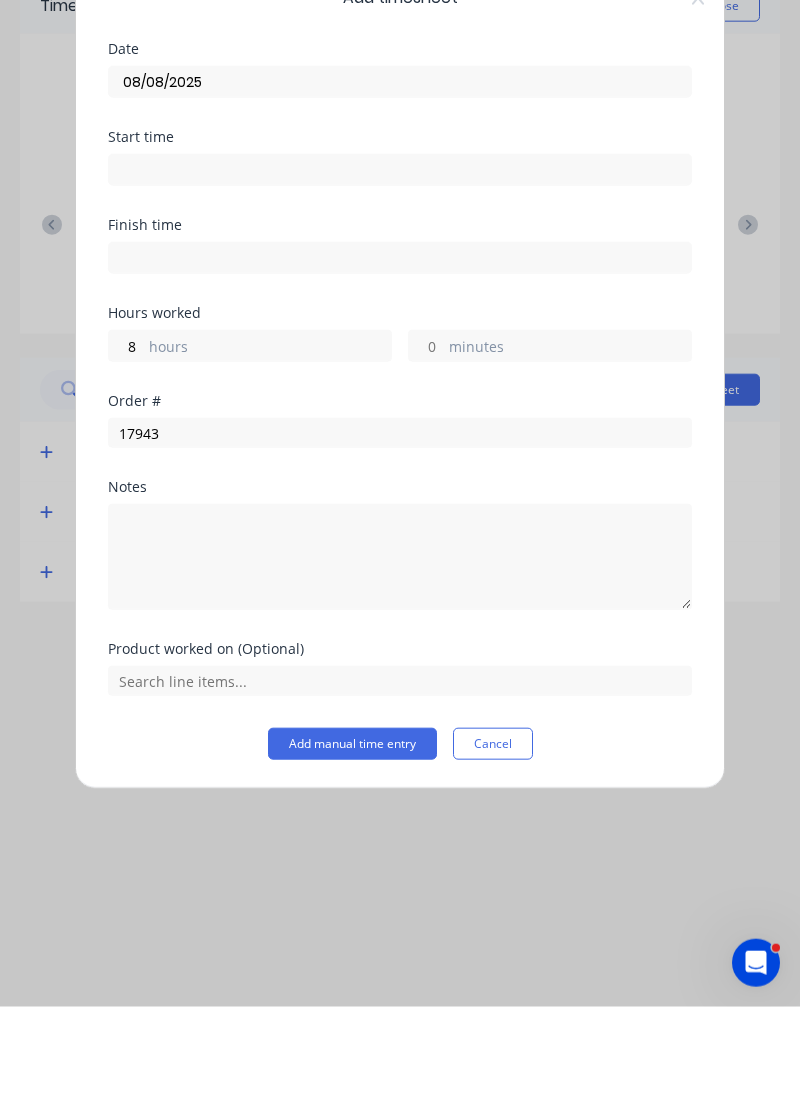 click on "Product worked on (Optional)" at bounding box center [400, 792] 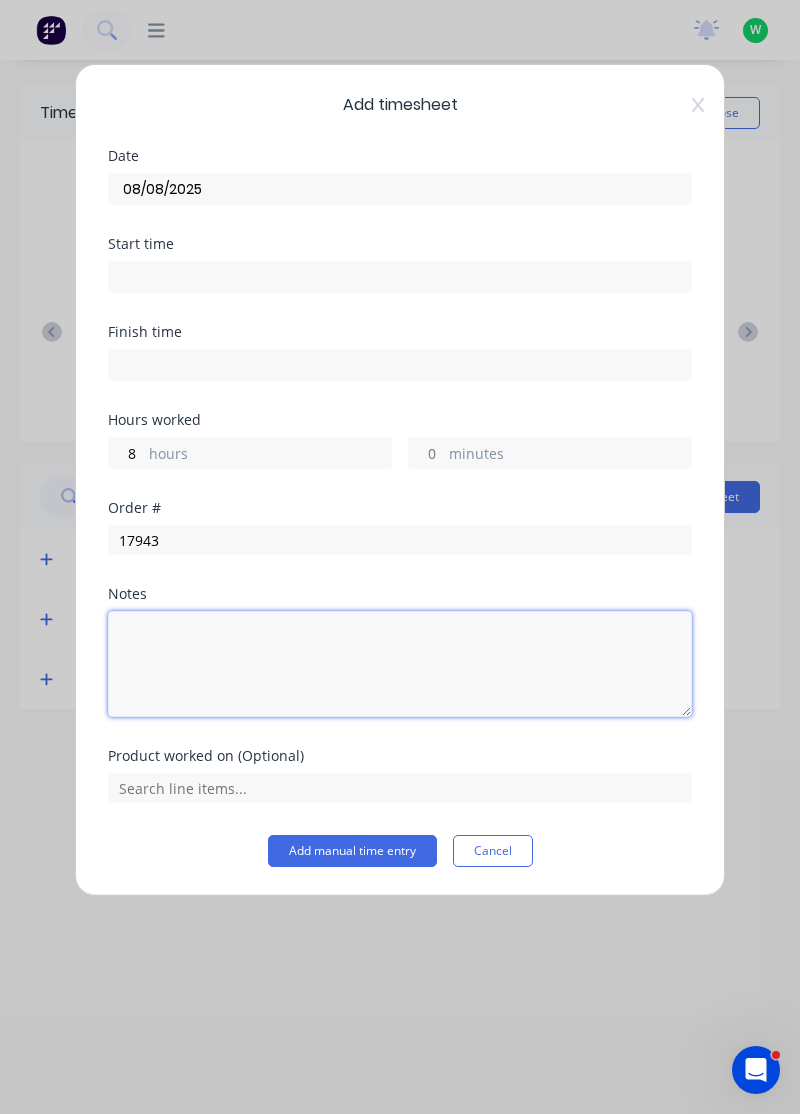 click at bounding box center [400, 664] 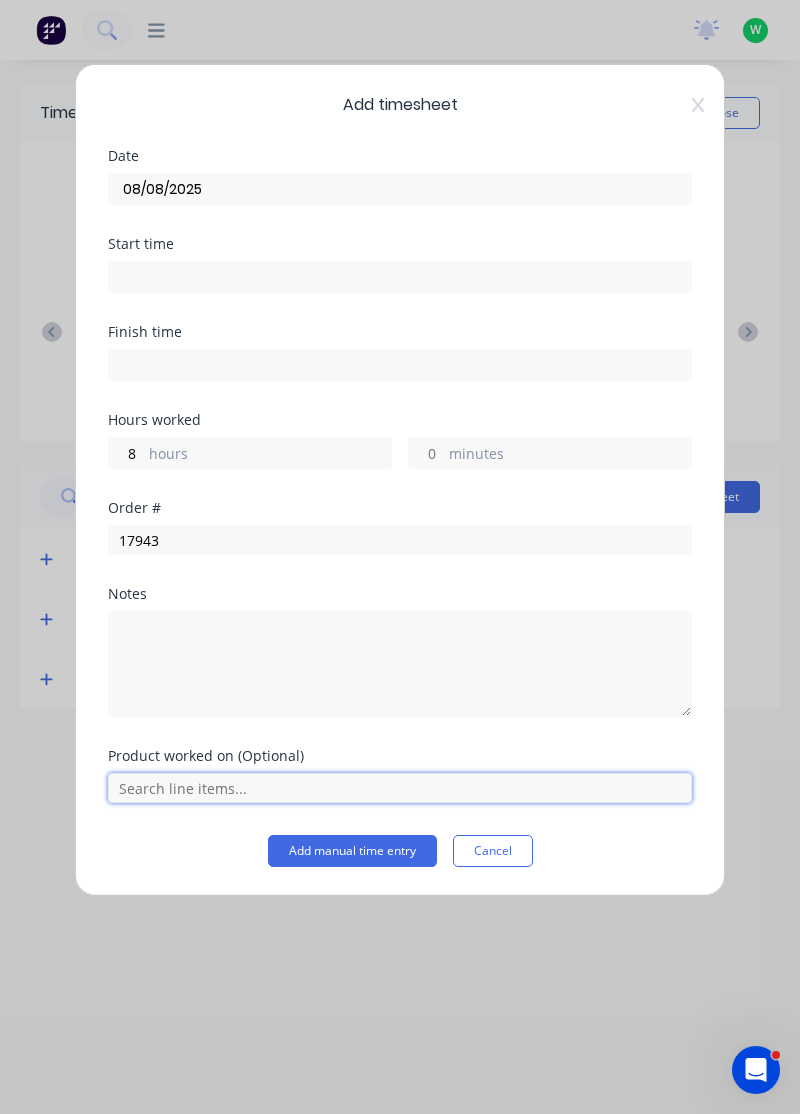 click at bounding box center [400, 788] 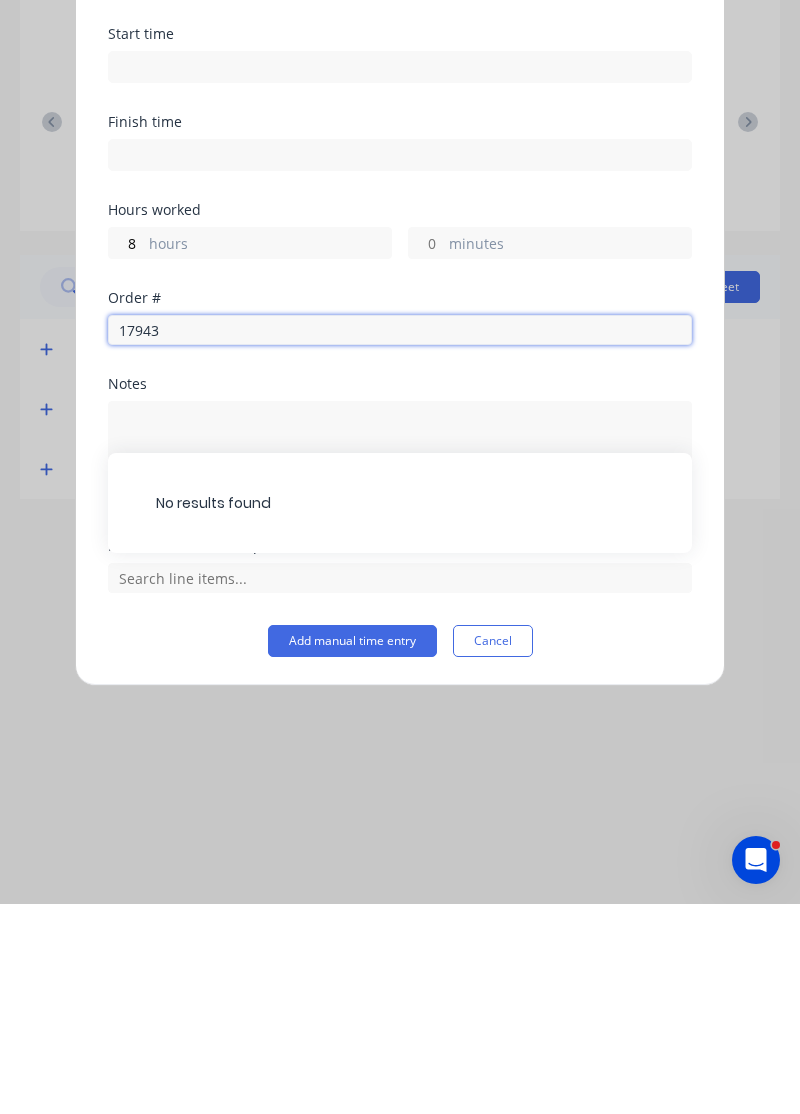 click on "17943" at bounding box center [400, 540] 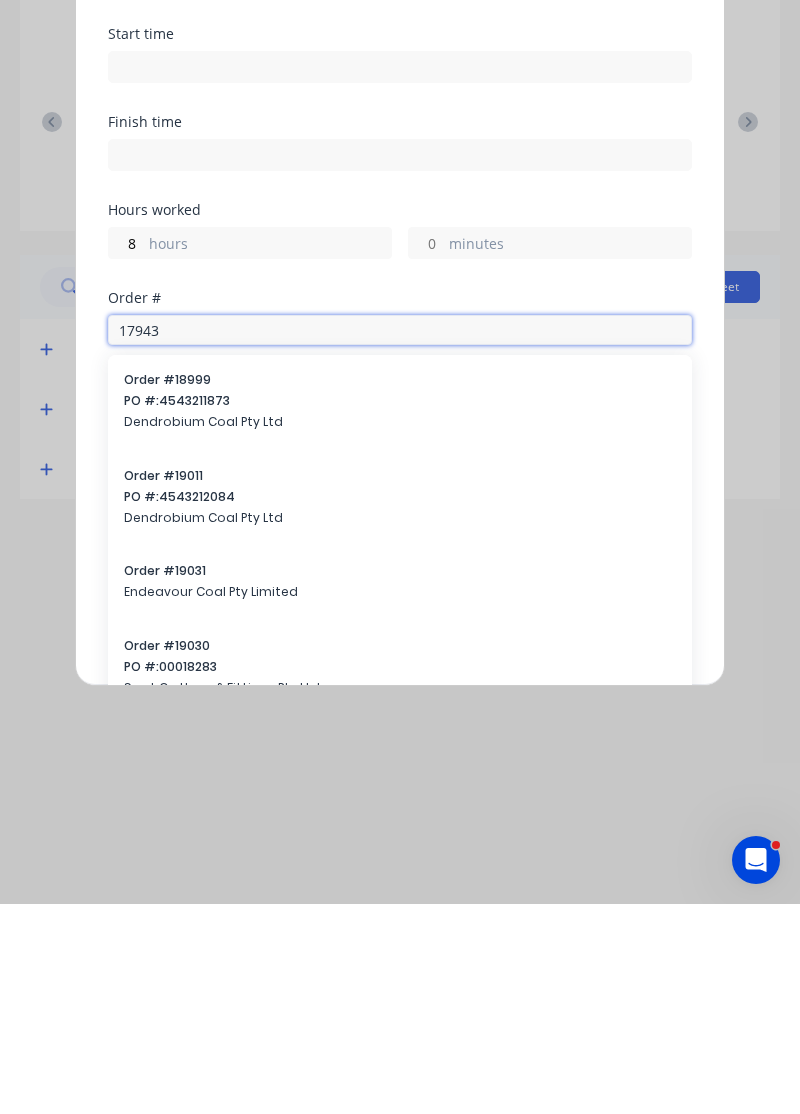 click on "17943" at bounding box center (400, 540) 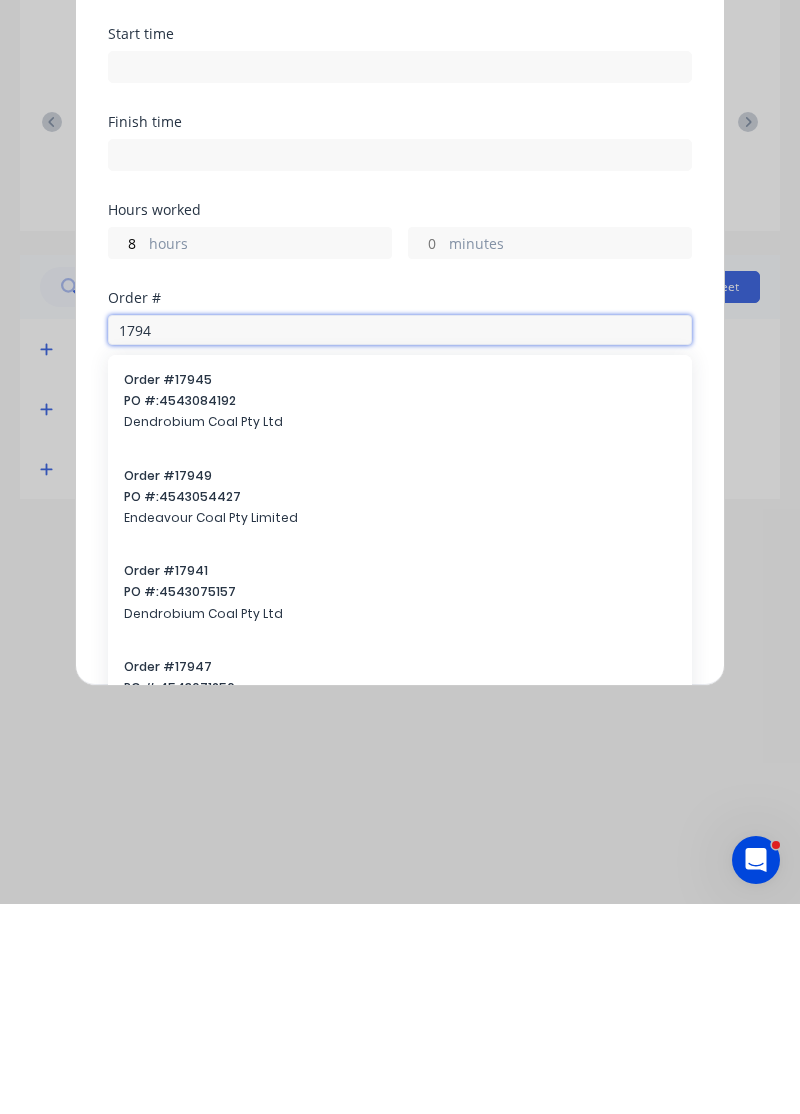type on "17943" 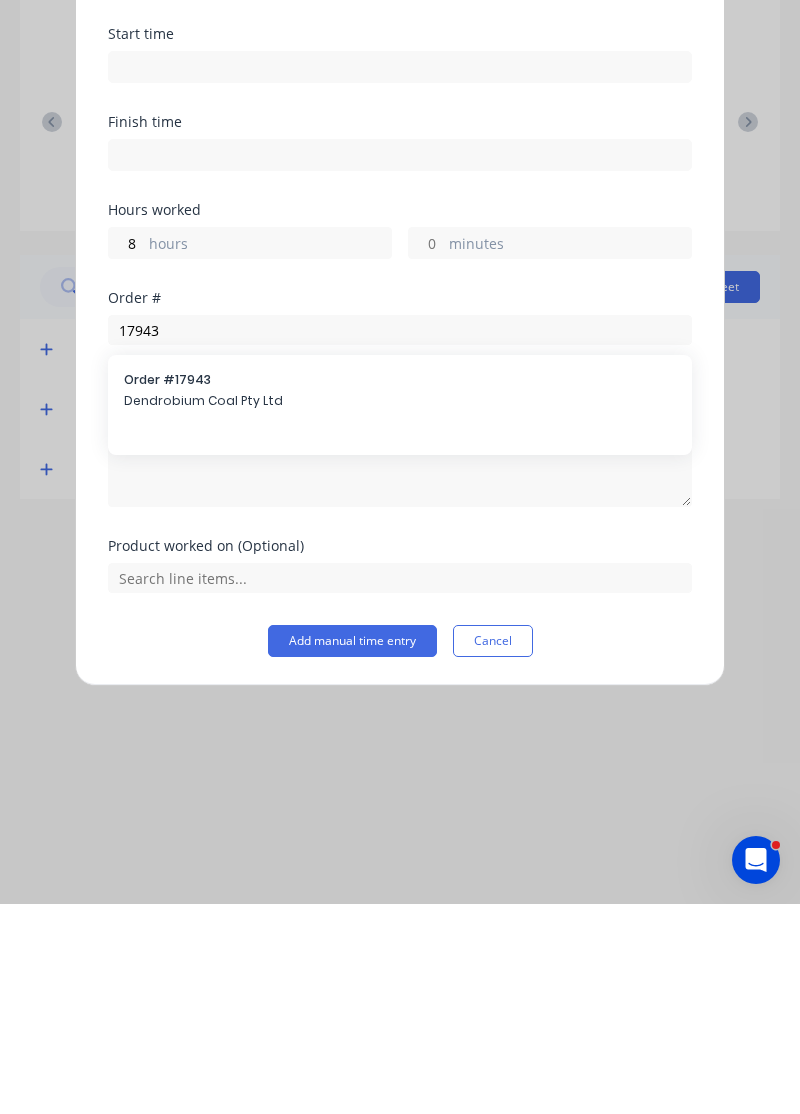 click on "Order # 17943 [COMPANY]" at bounding box center [400, 602] 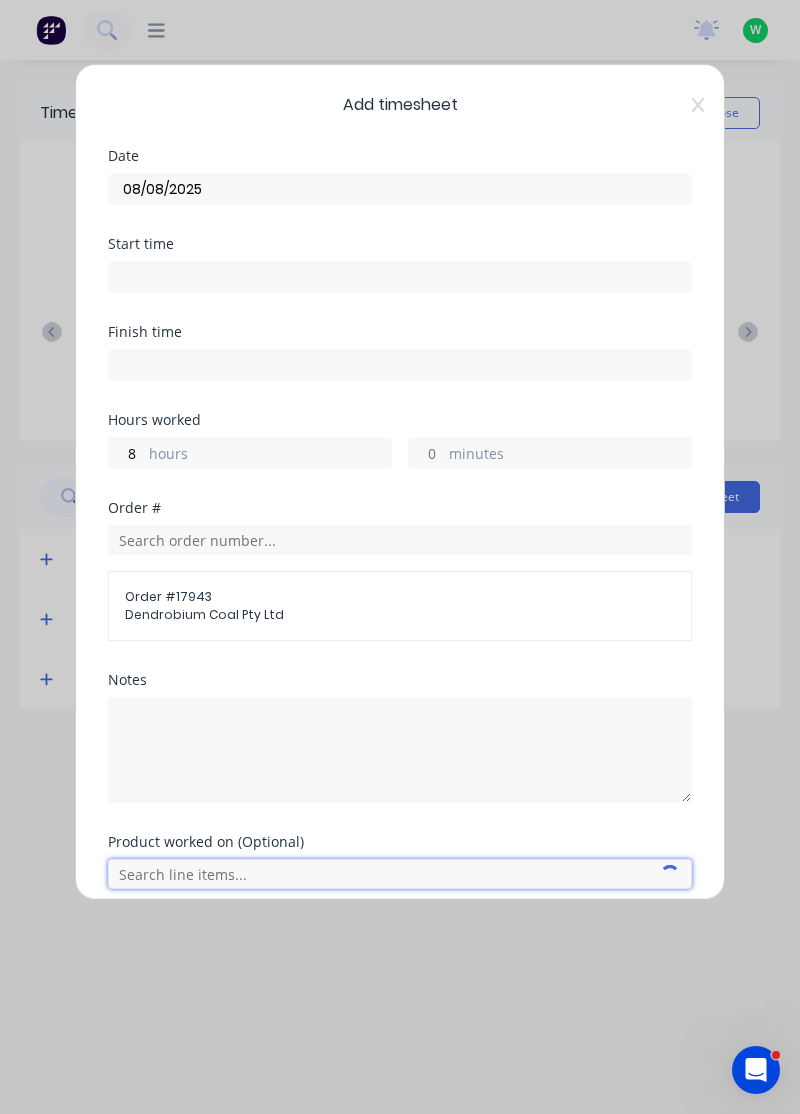 click at bounding box center [400, 874] 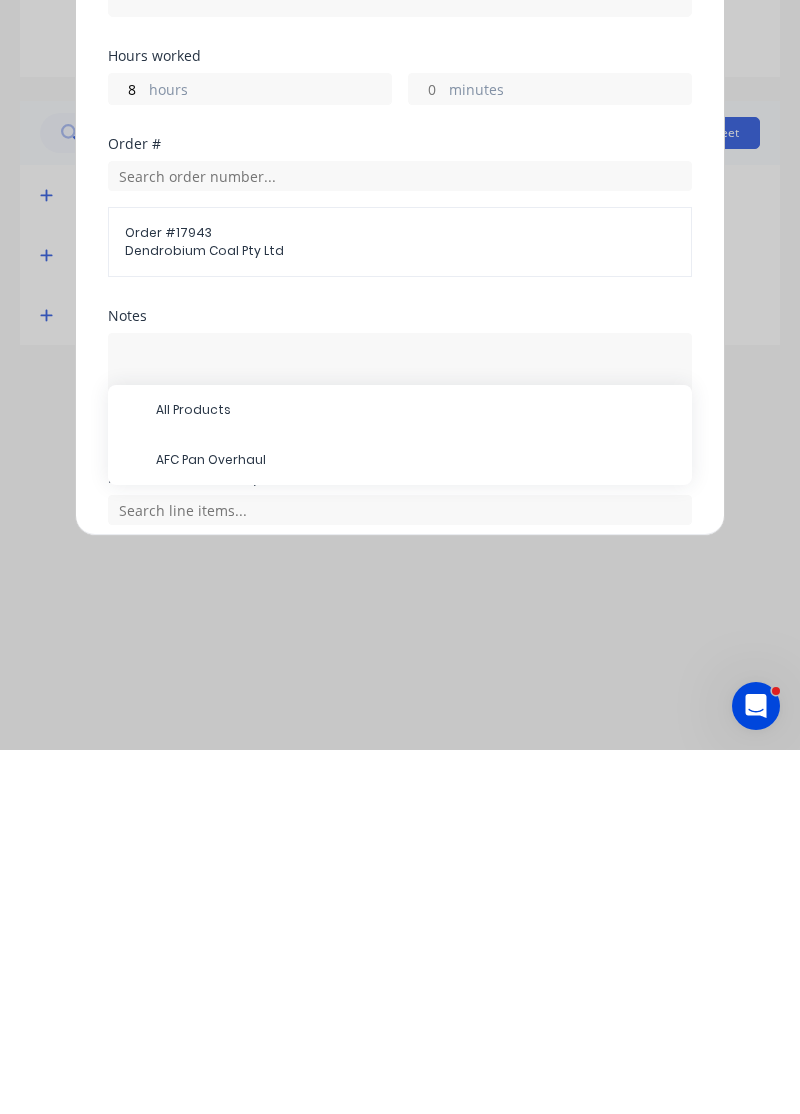 click on "AFC Pan Overhaul" at bounding box center [416, 824] 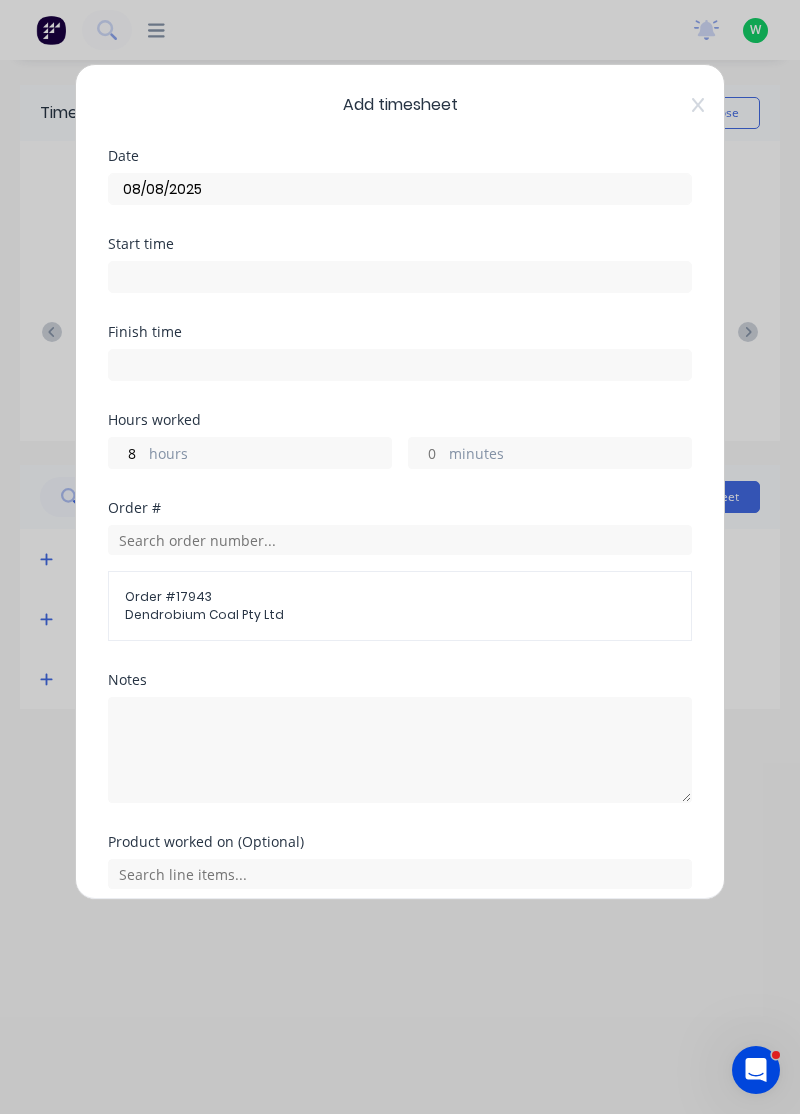 scroll, scrollTop: 74, scrollLeft: 0, axis: vertical 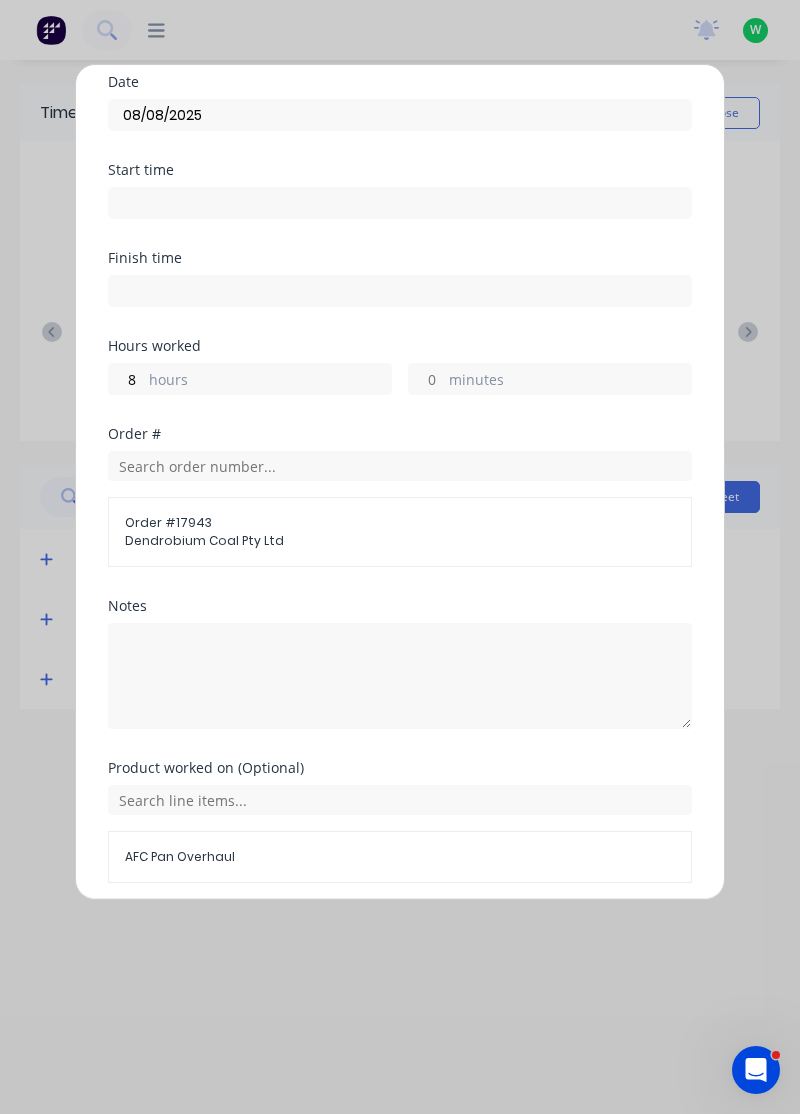 click on "Add manual time entry" at bounding box center [352, 931] 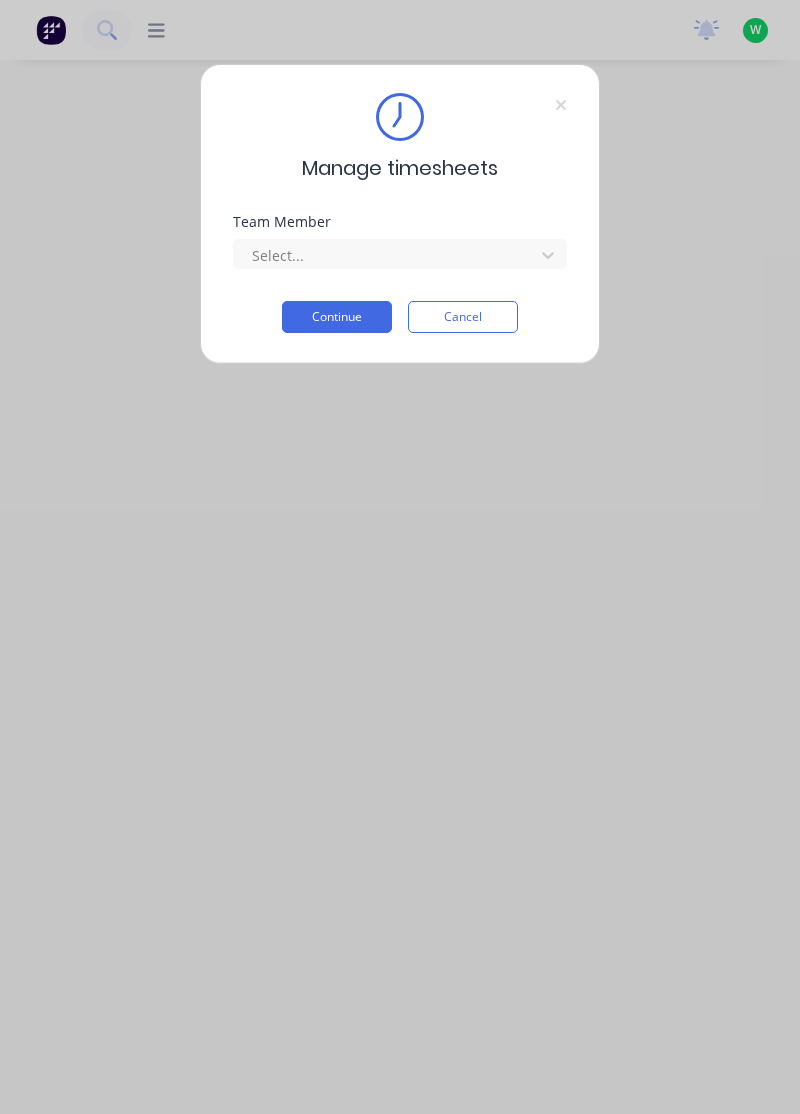 scroll, scrollTop: 0, scrollLeft: 0, axis: both 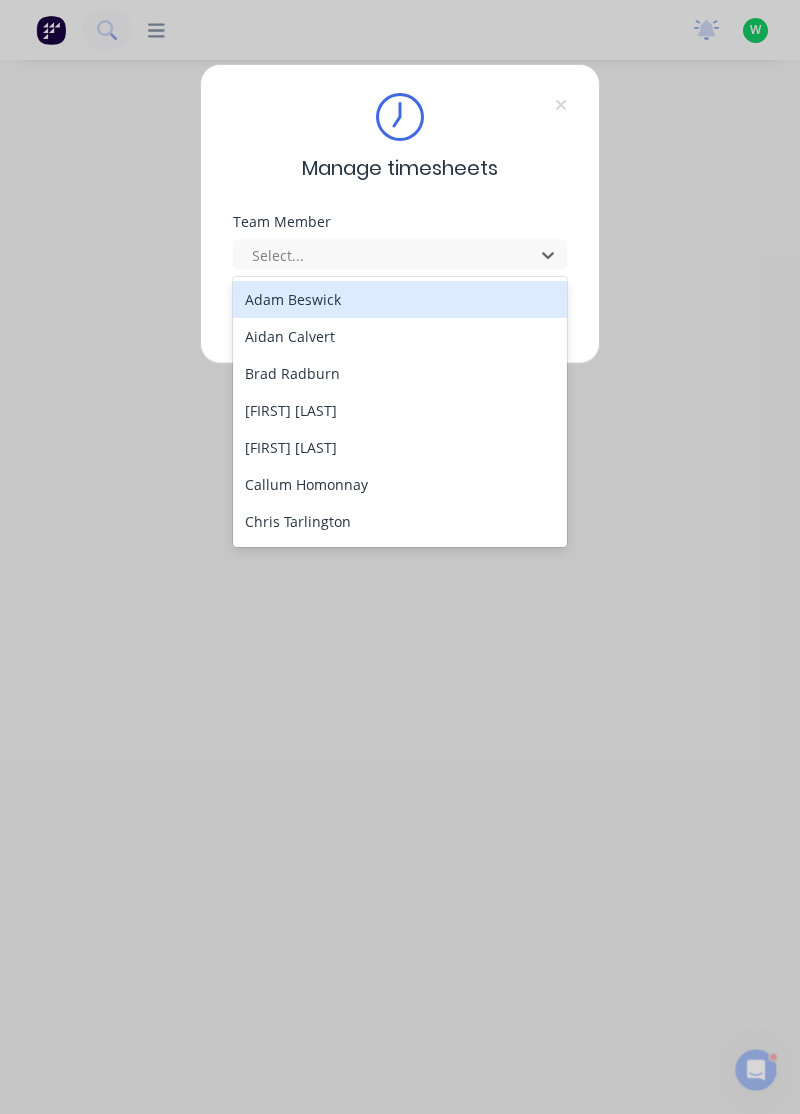 click on "[FIRST] [LAST]" at bounding box center (400, 447) 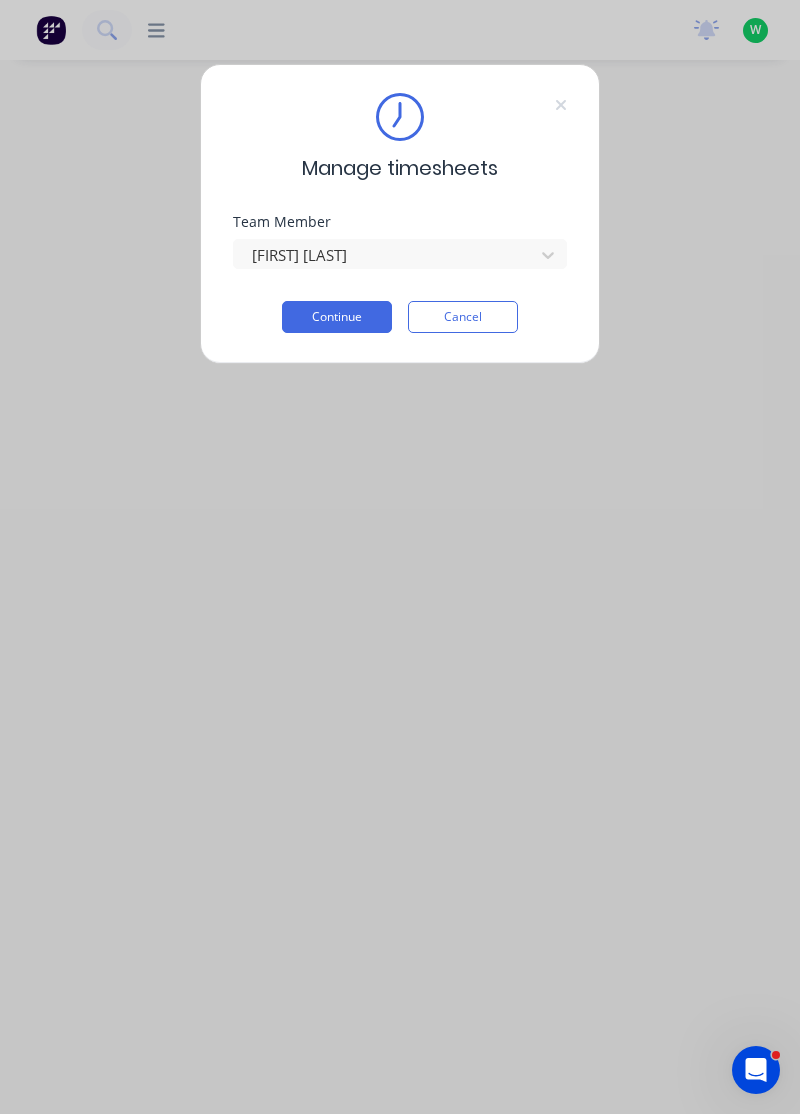 click on "Continue" at bounding box center (337, 317) 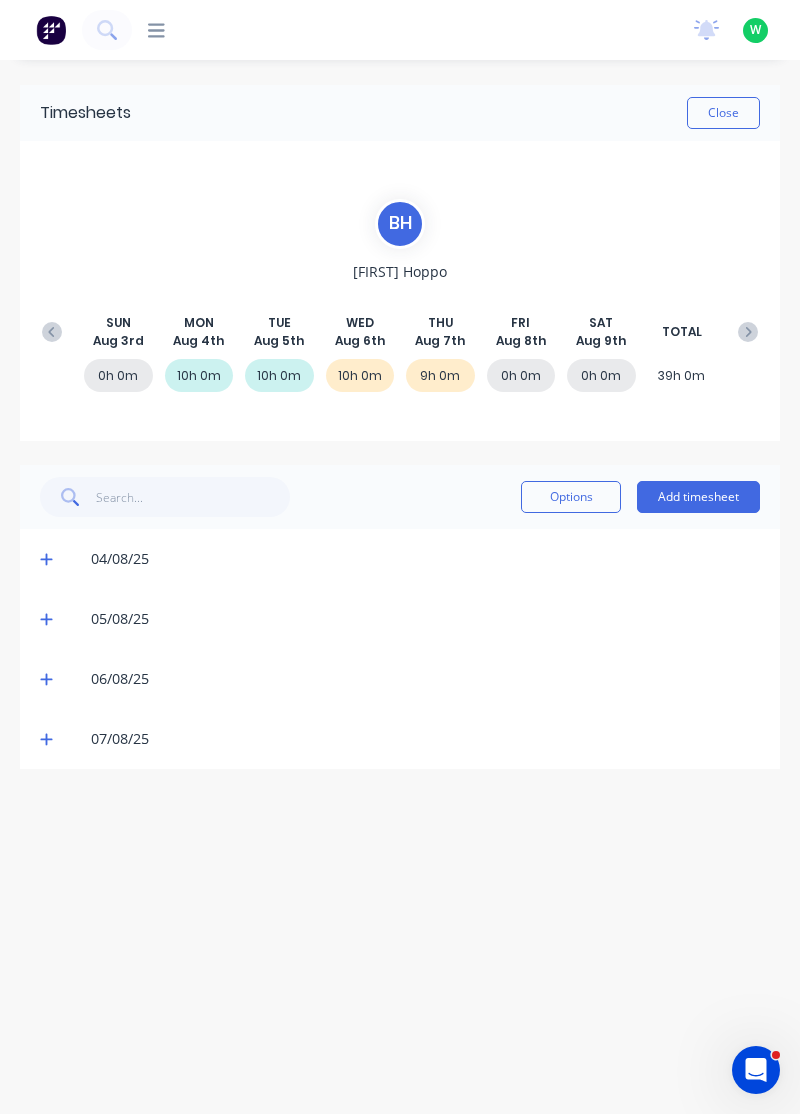 click on "Add timesheet" at bounding box center [698, 497] 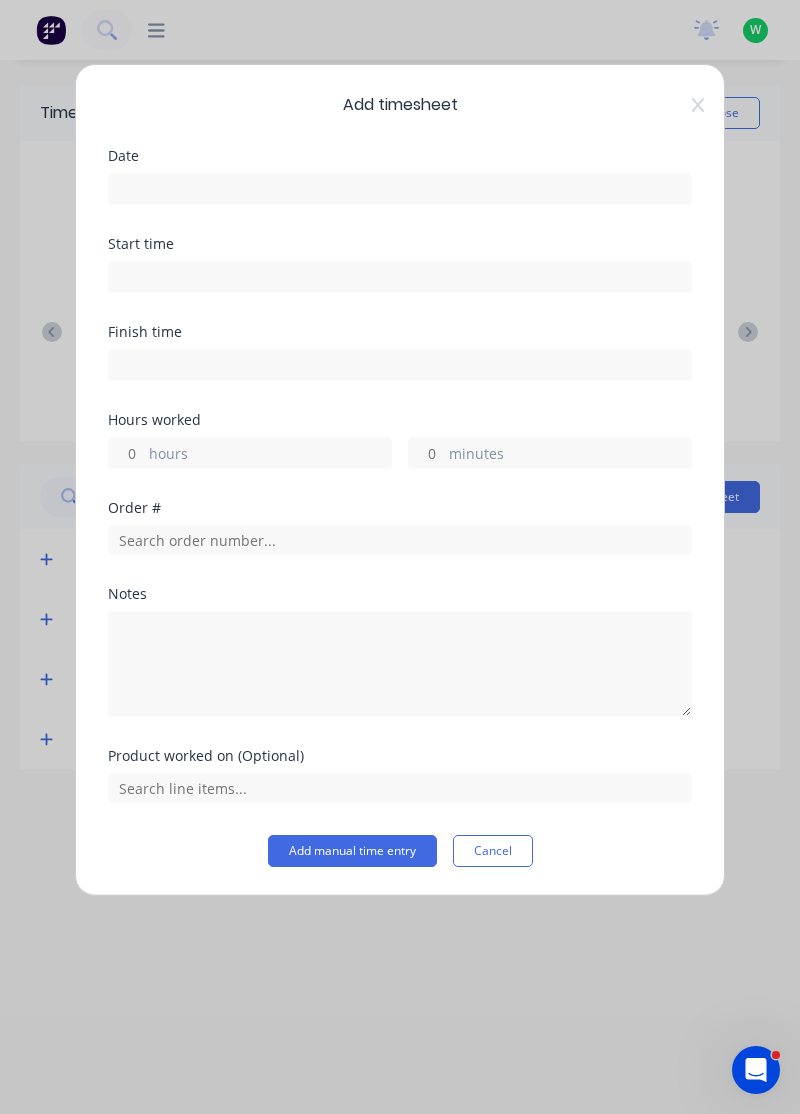 click at bounding box center (400, 189) 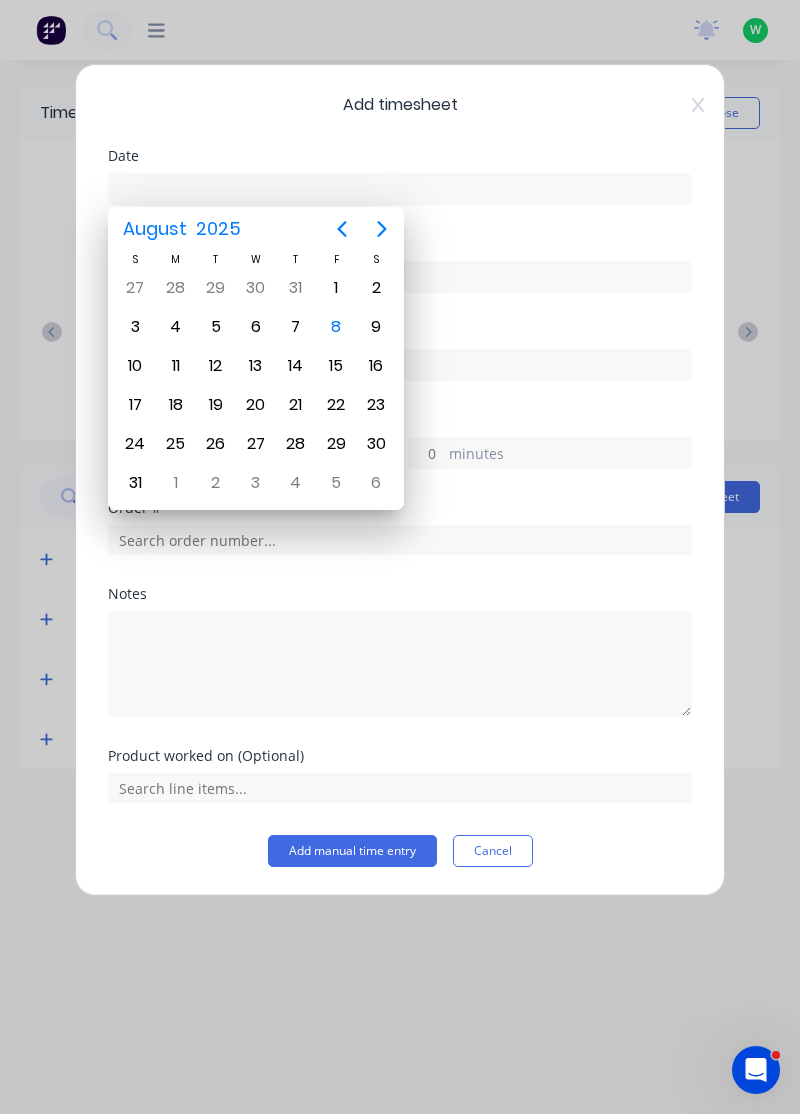 click on "8" at bounding box center (336, 327) 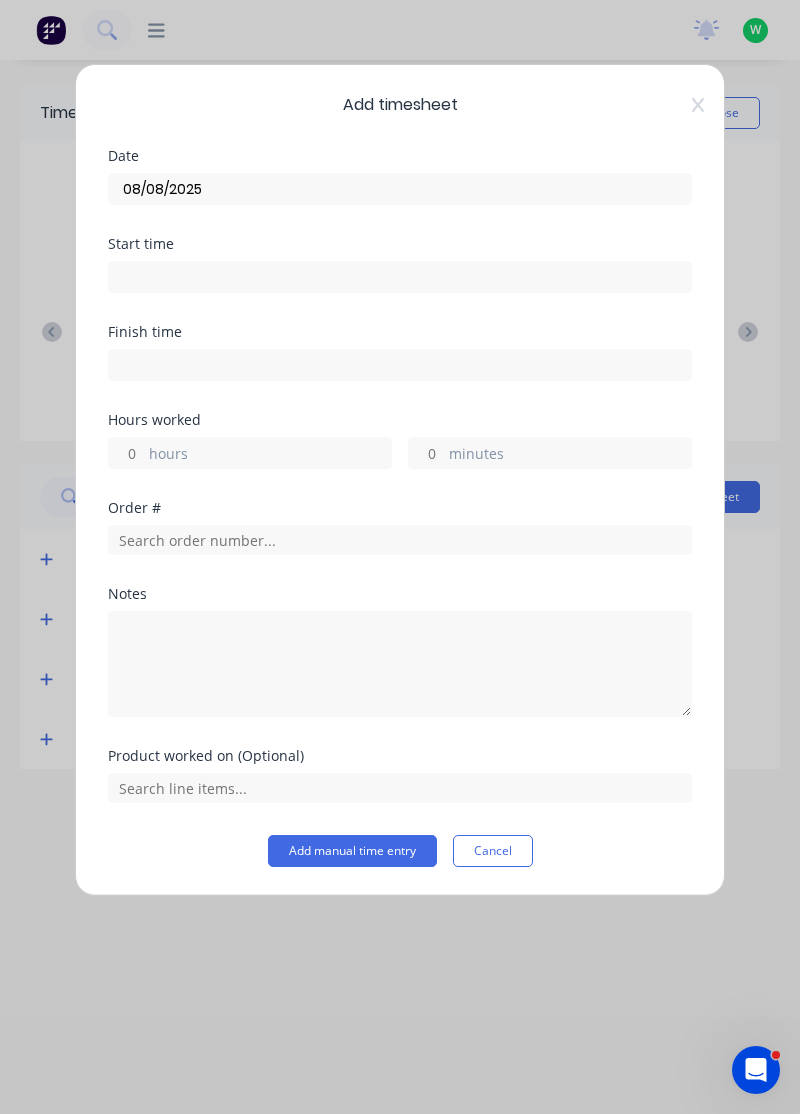 click on "hours" at bounding box center [270, 455] 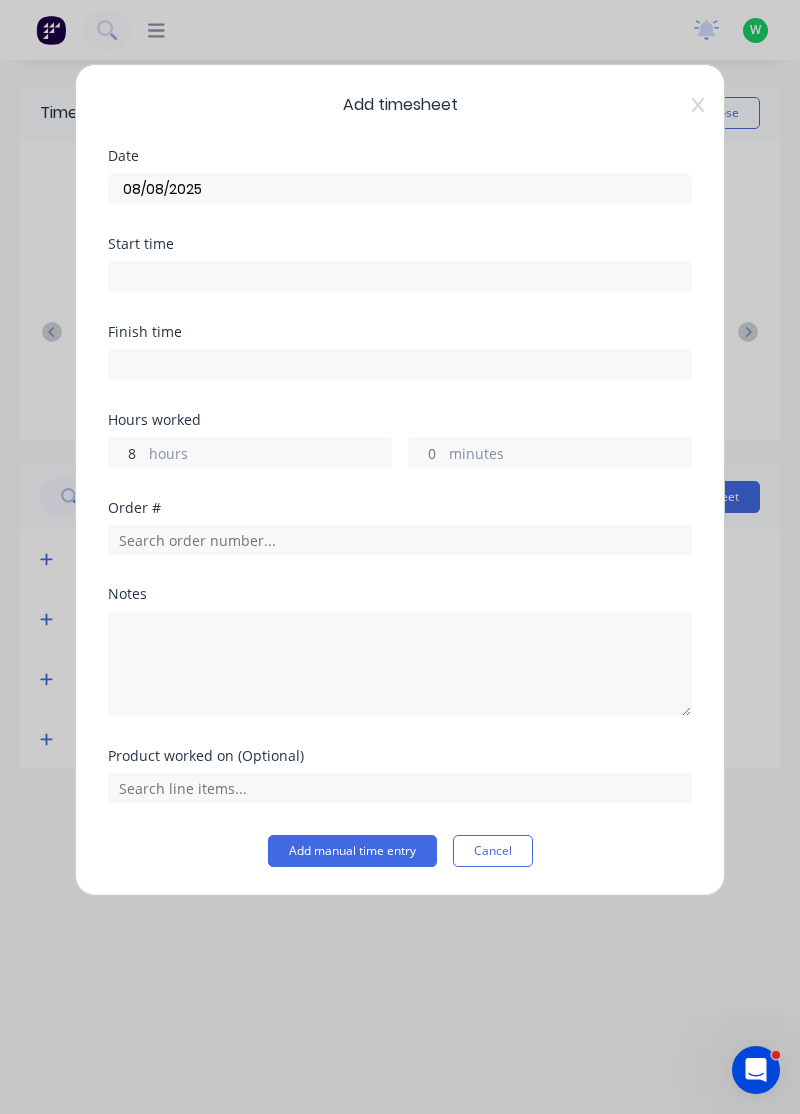 type on "8" 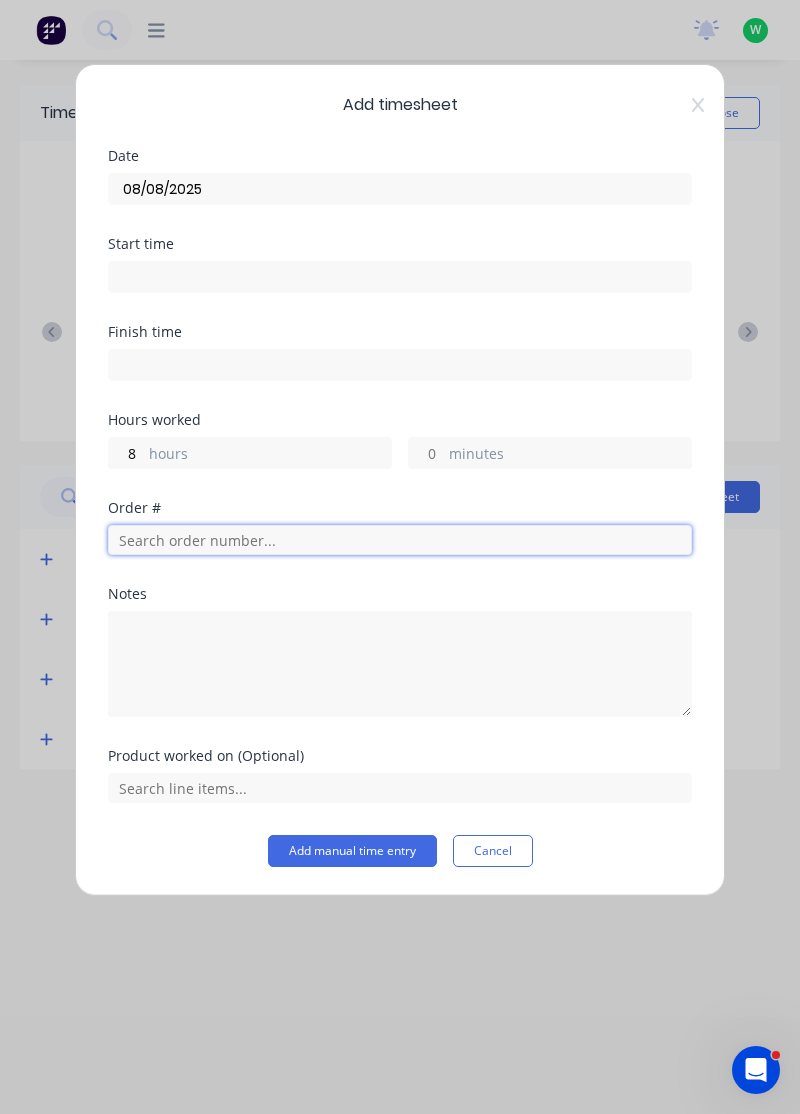 click at bounding box center (400, 540) 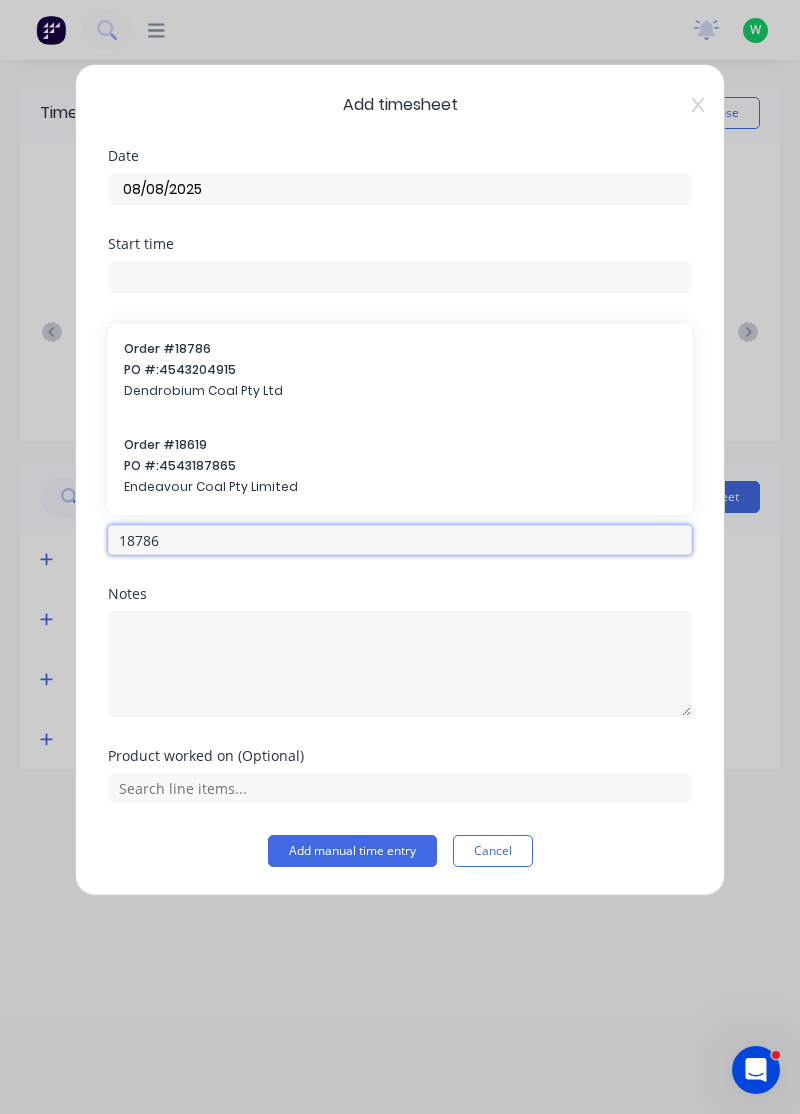 type on "18786" 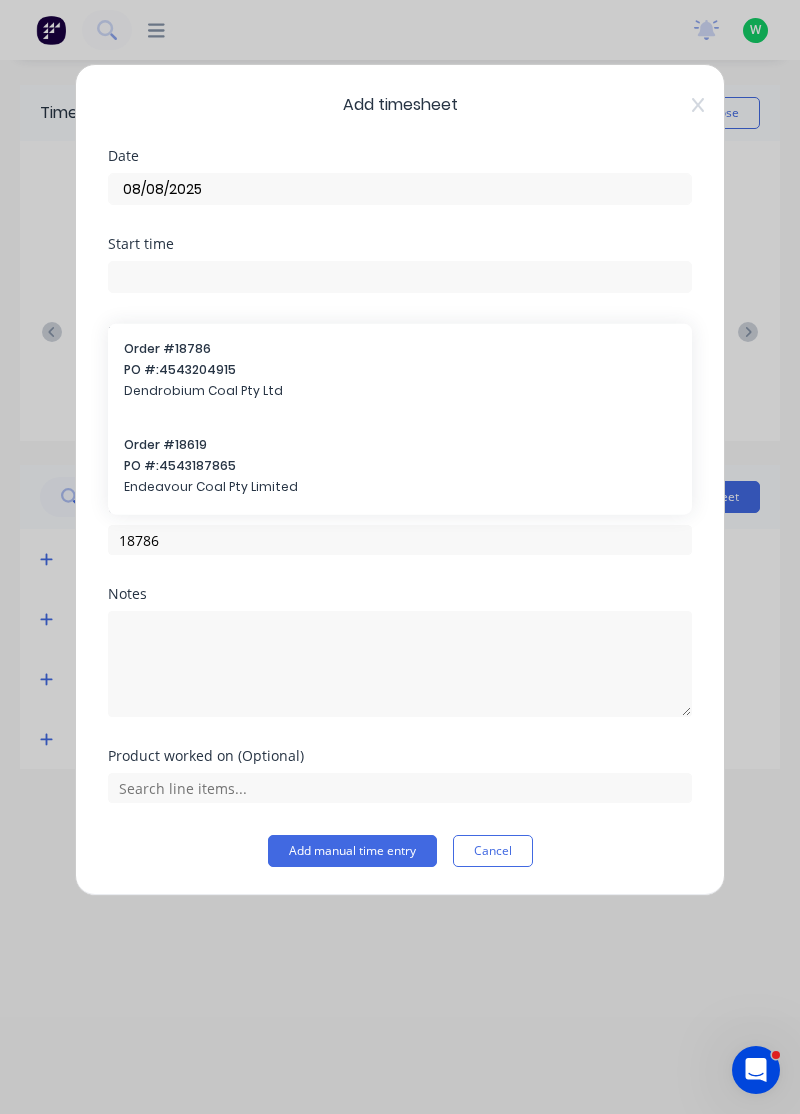 click on "Order # 18619 PO #:  4543187865  Endeavour Coal Pty Limited" at bounding box center [400, 467] 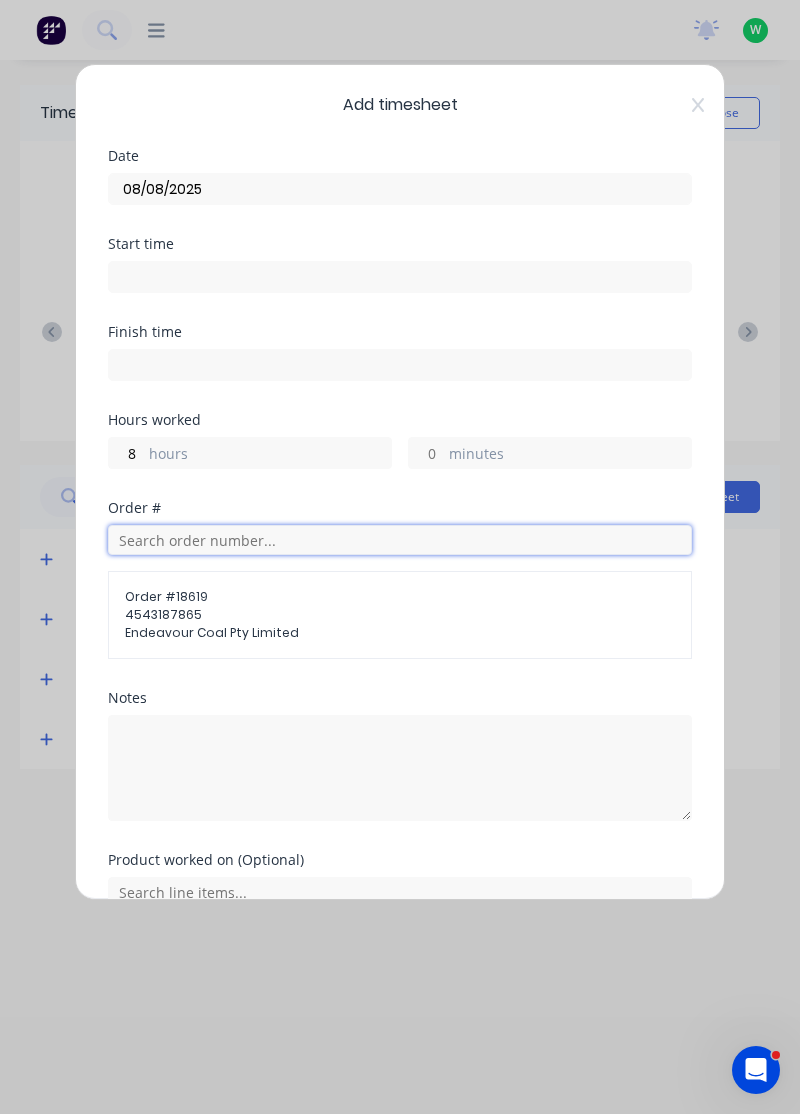 click at bounding box center [400, 540] 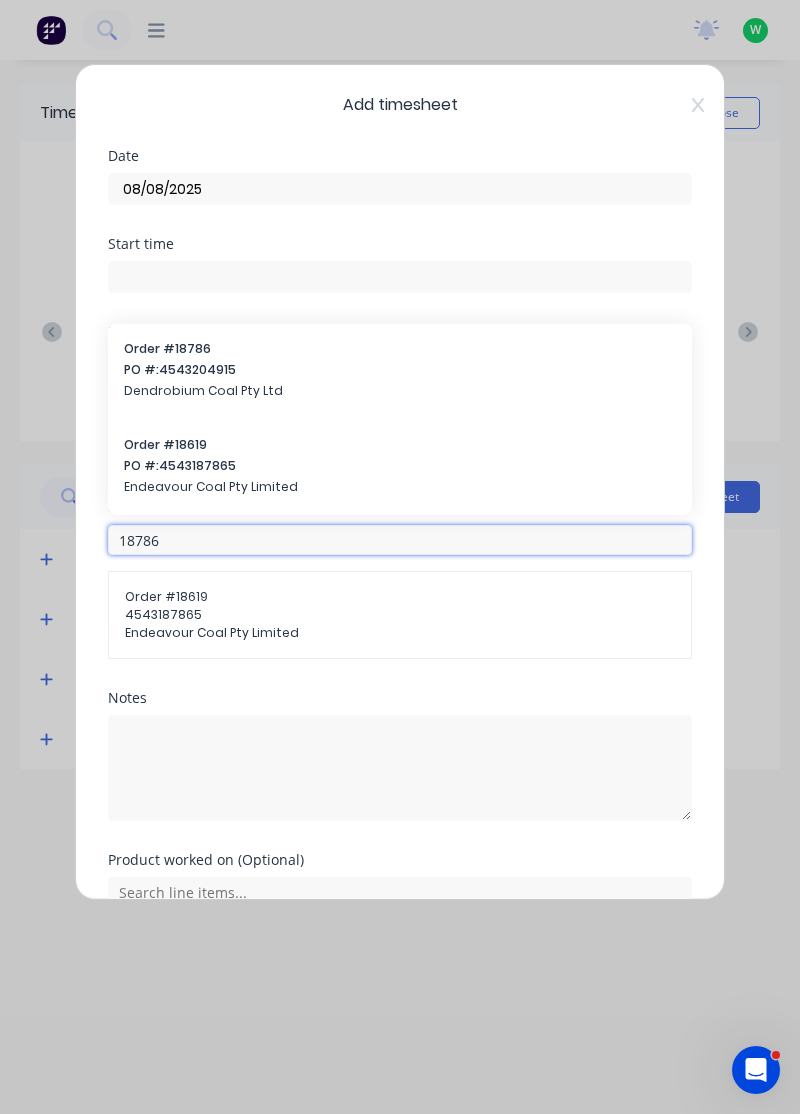 type on "18786" 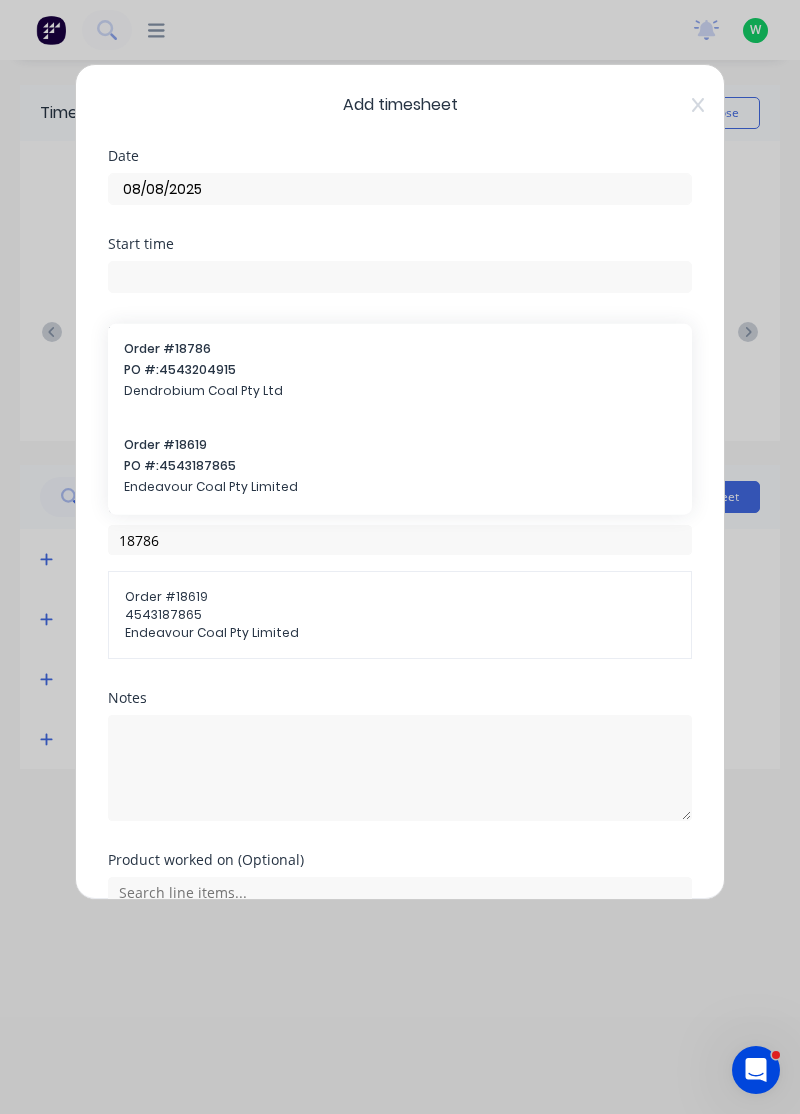 click on "Endeavour Coal Pty Limited" at bounding box center (400, 633) 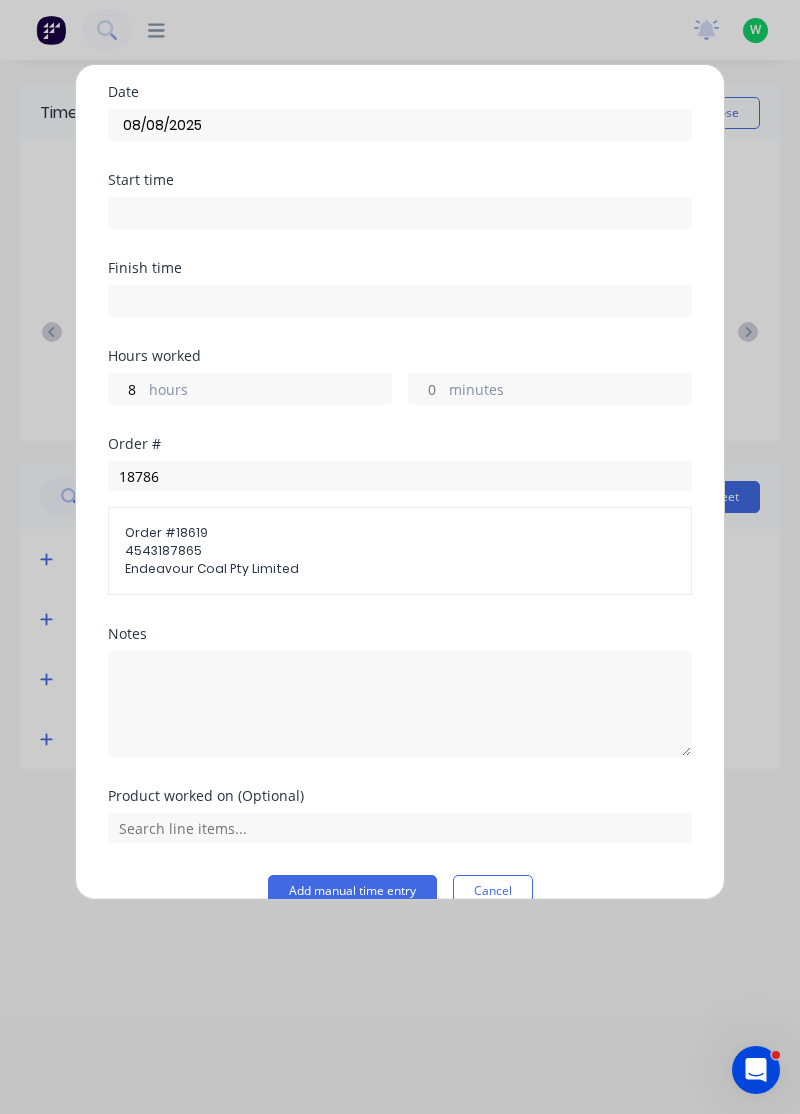 scroll, scrollTop: 96, scrollLeft: 0, axis: vertical 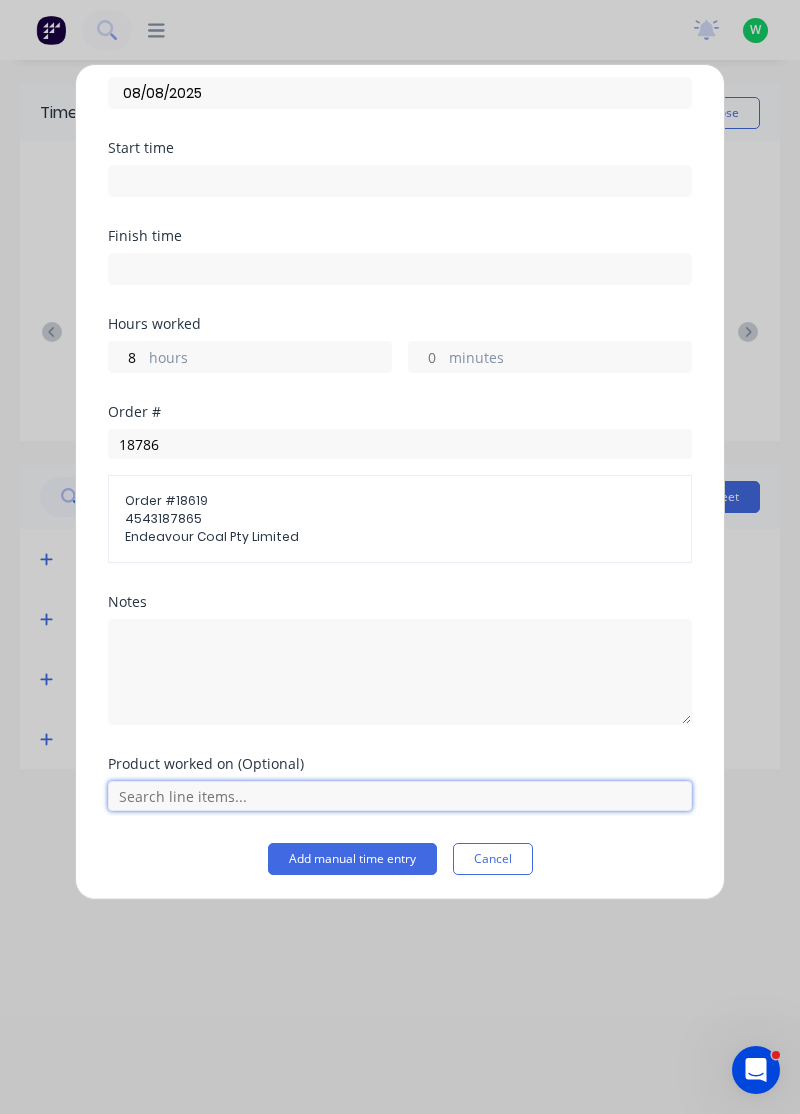 click at bounding box center (400, 796) 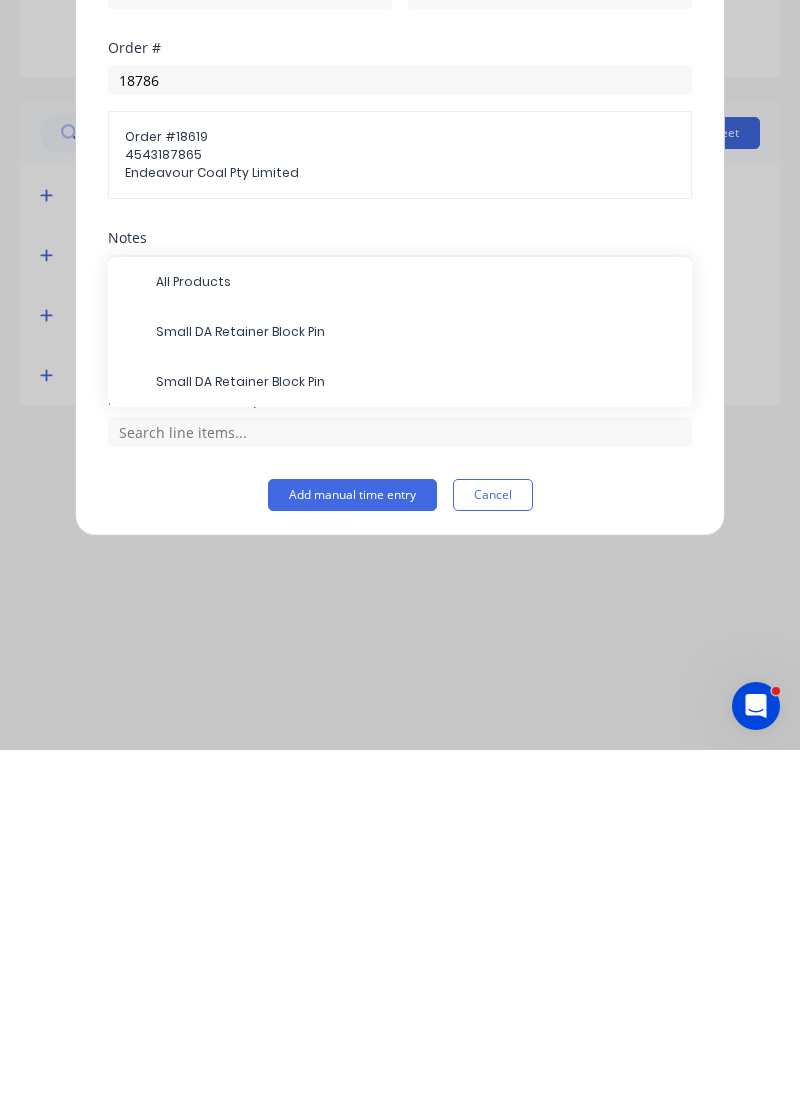 click on "Small DA Retainer Block Pin" at bounding box center (416, 696) 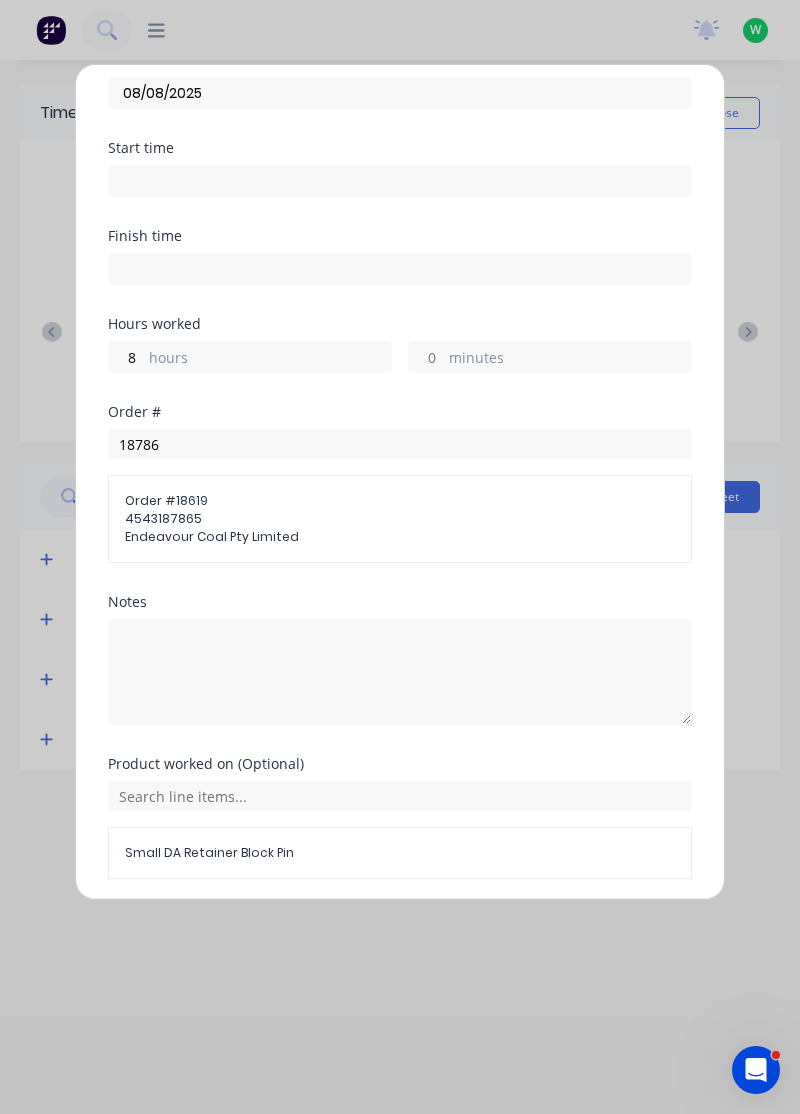 scroll, scrollTop: 163, scrollLeft: 0, axis: vertical 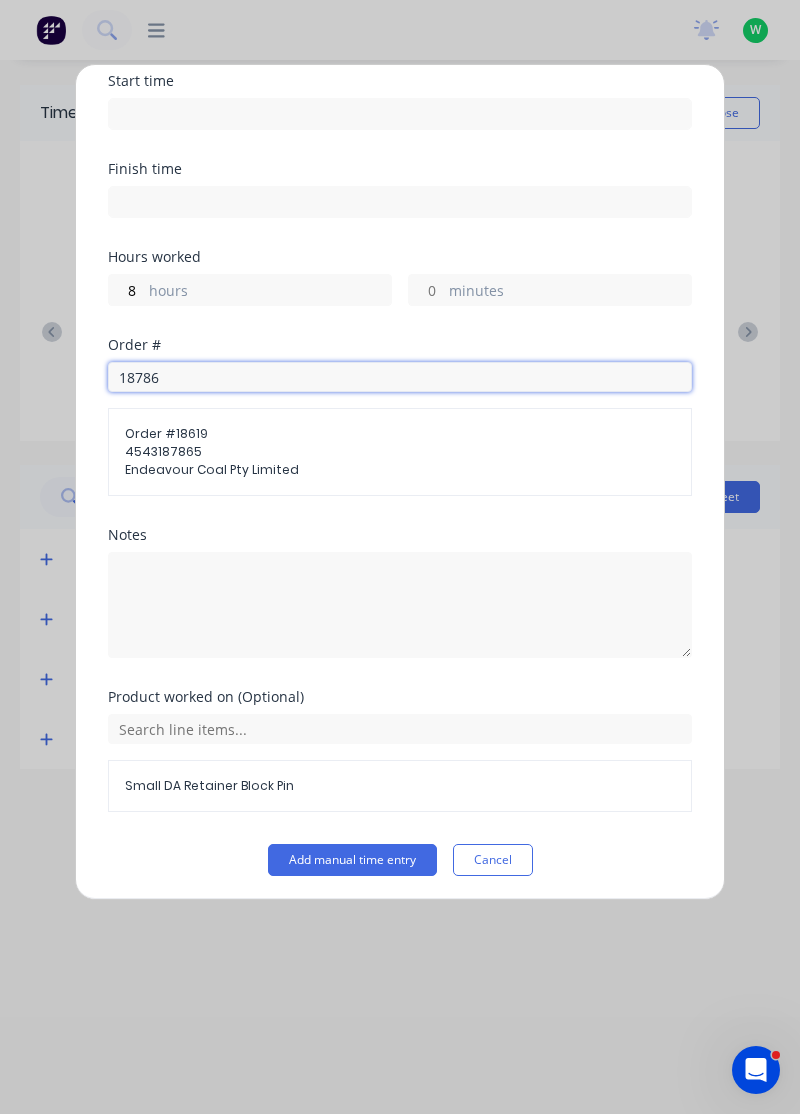 click on "18786" at bounding box center [400, 377] 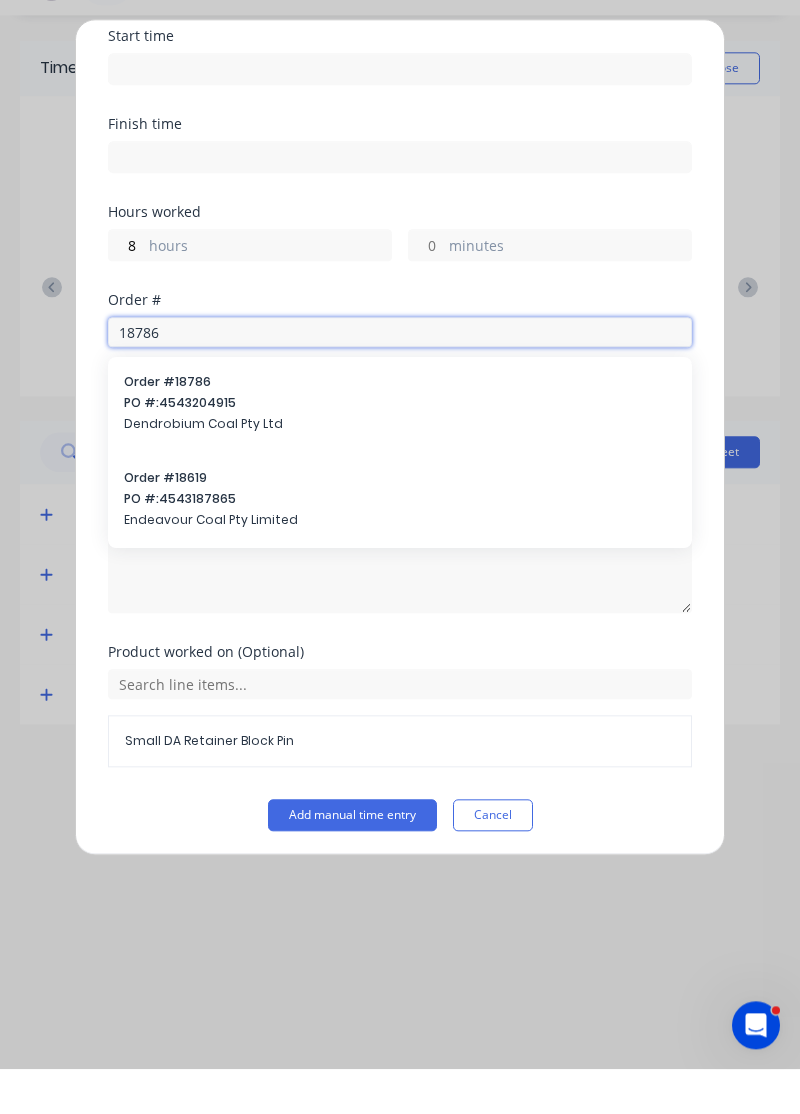 scroll, scrollTop: 92, scrollLeft: 0, axis: vertical 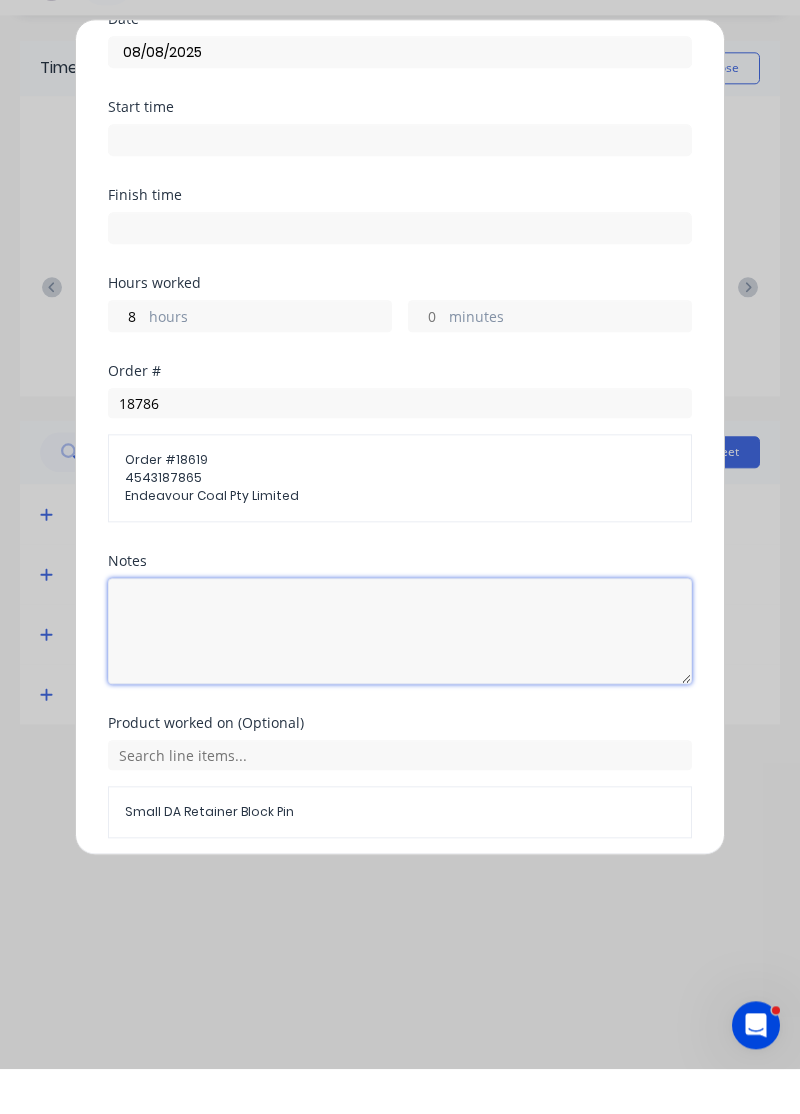 click at bounding box center (400, 676) 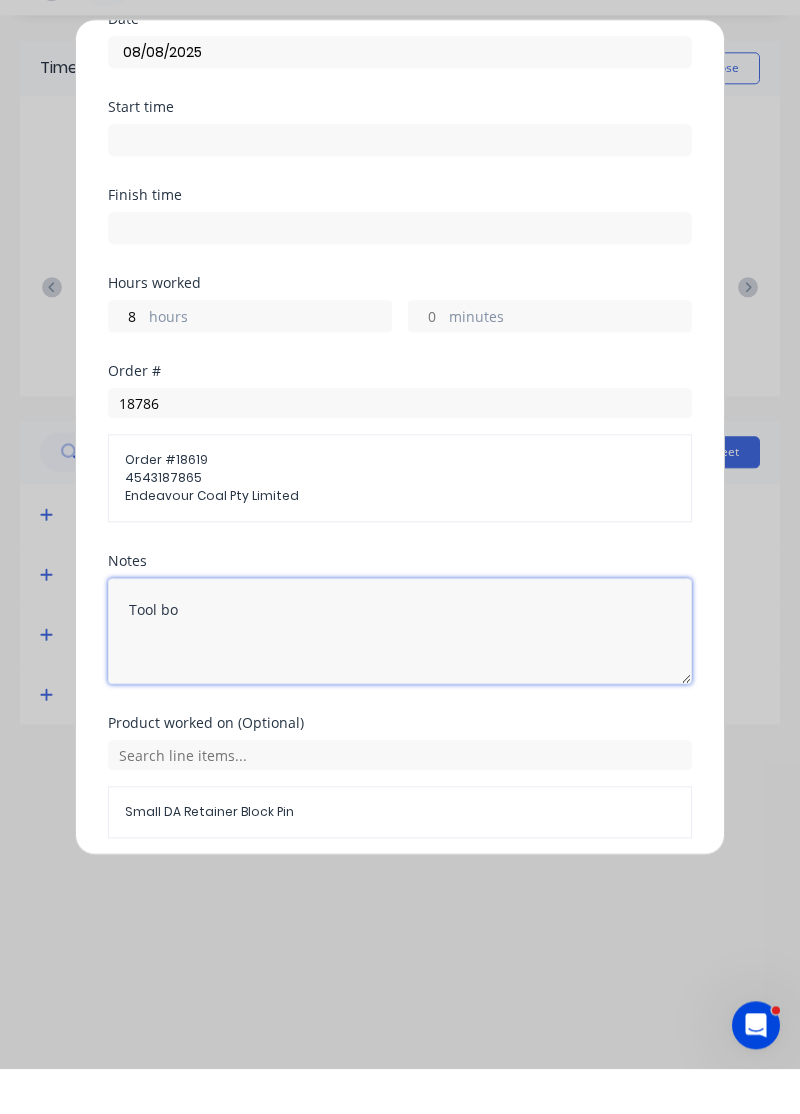 type on "Tool box" 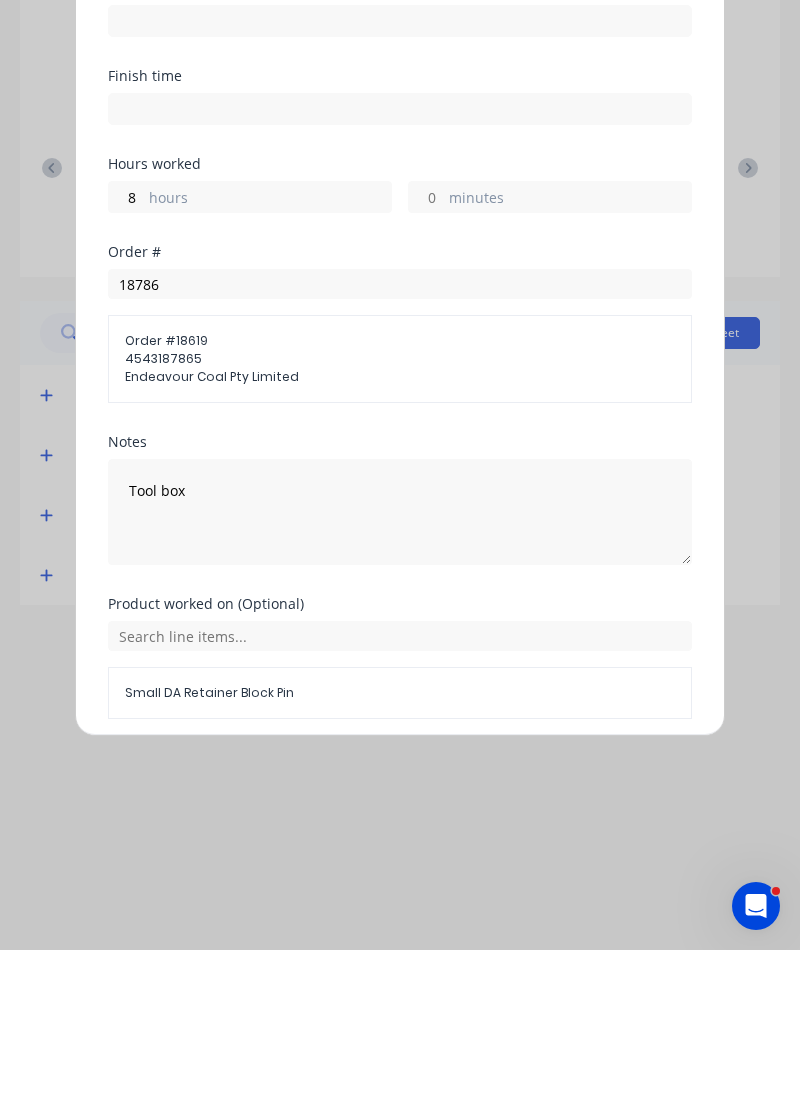 click on "Add manual time entry" at bounding box center (352, 931) 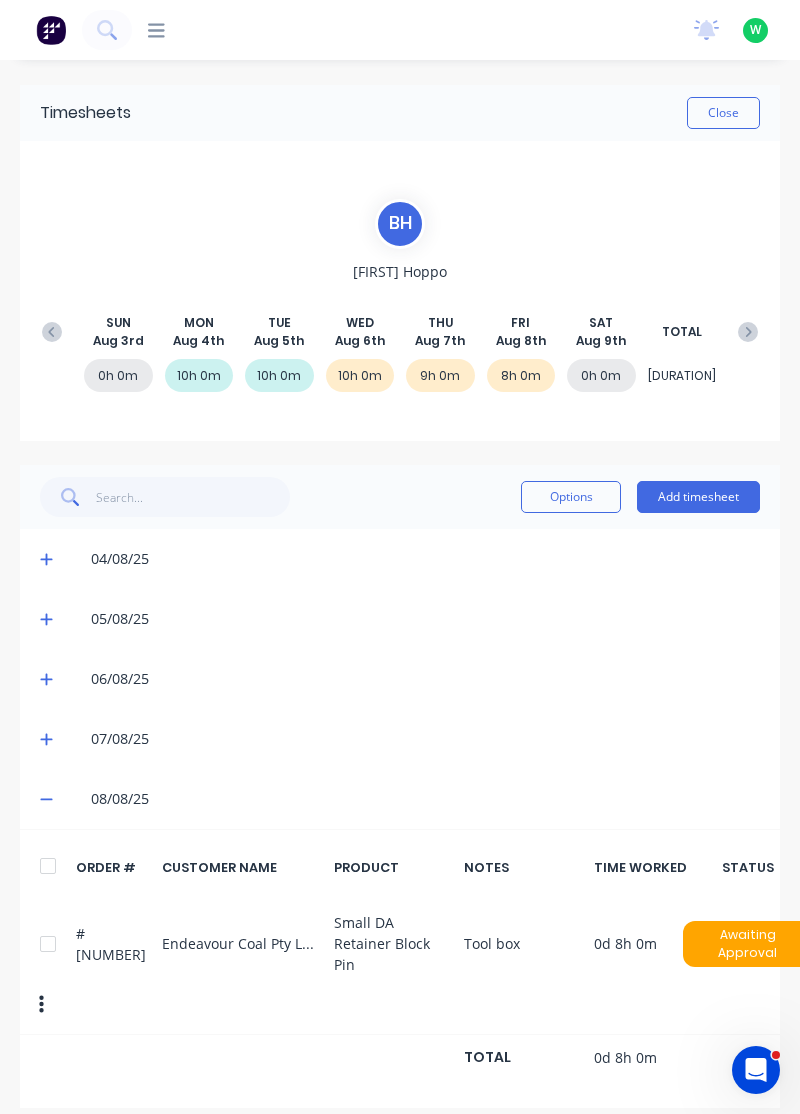 click on "Close" at bounding box center [723, 113] 